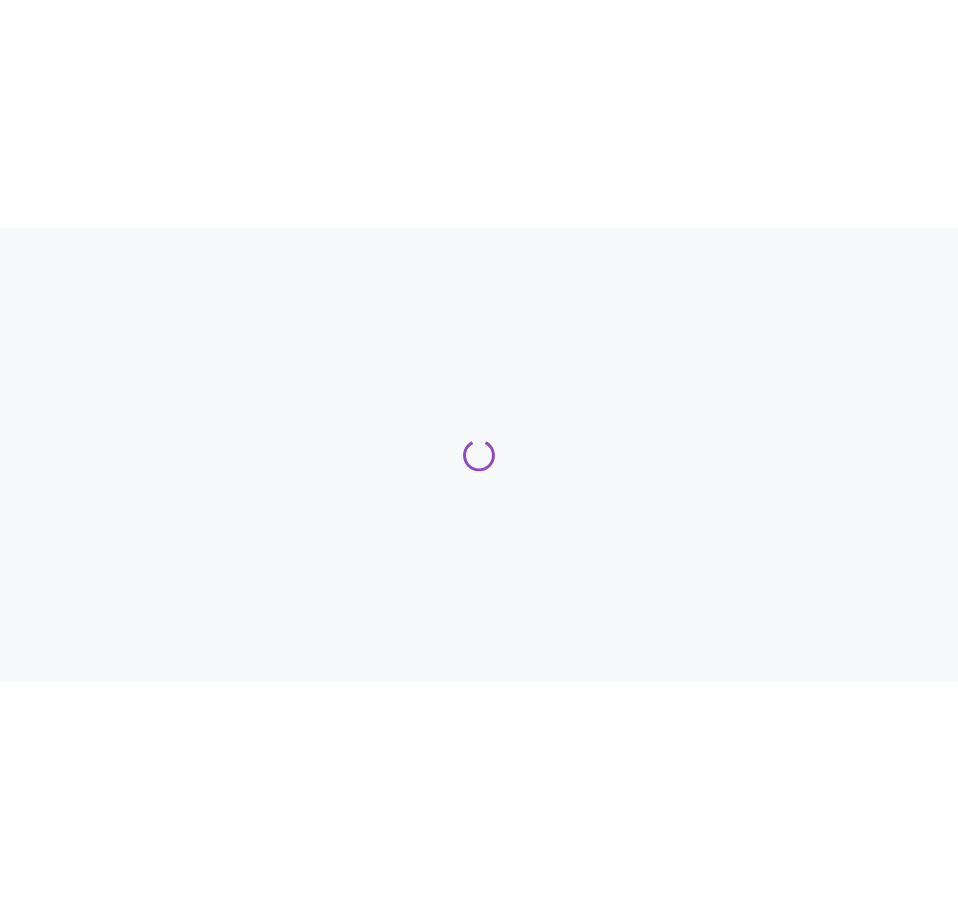 scroll, scrollTop: 0, scrollLeft: 0, axis: both 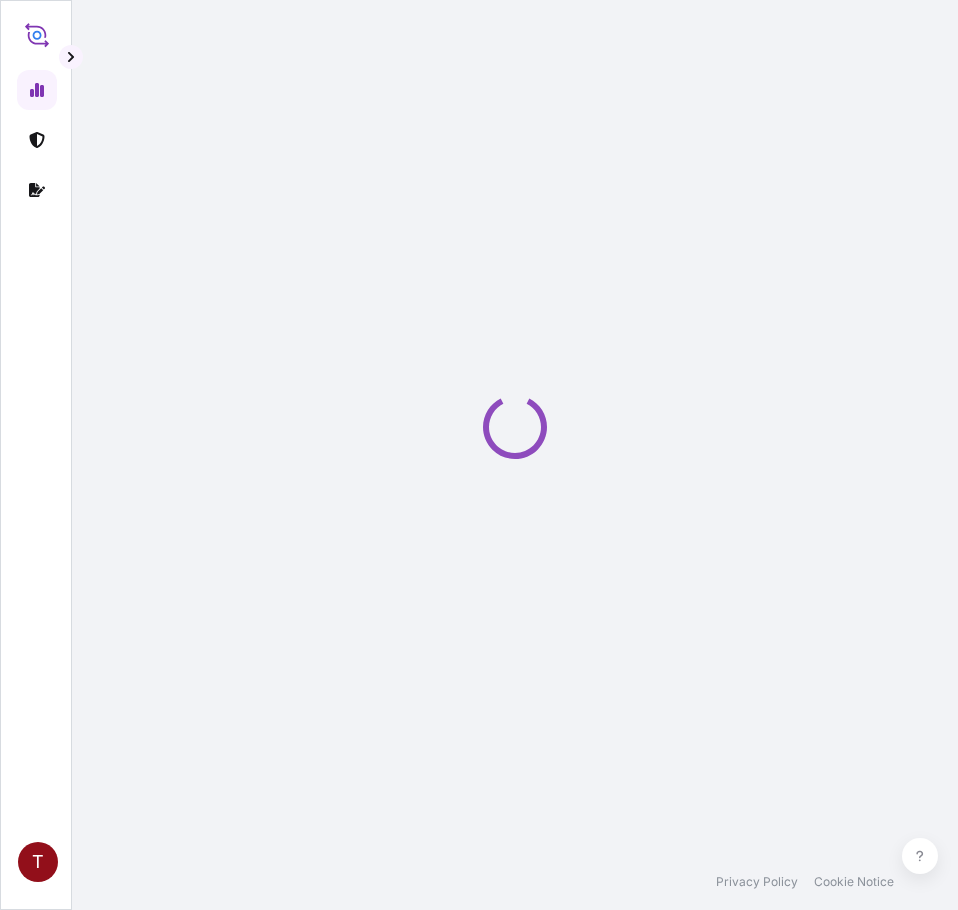 select on "2025" 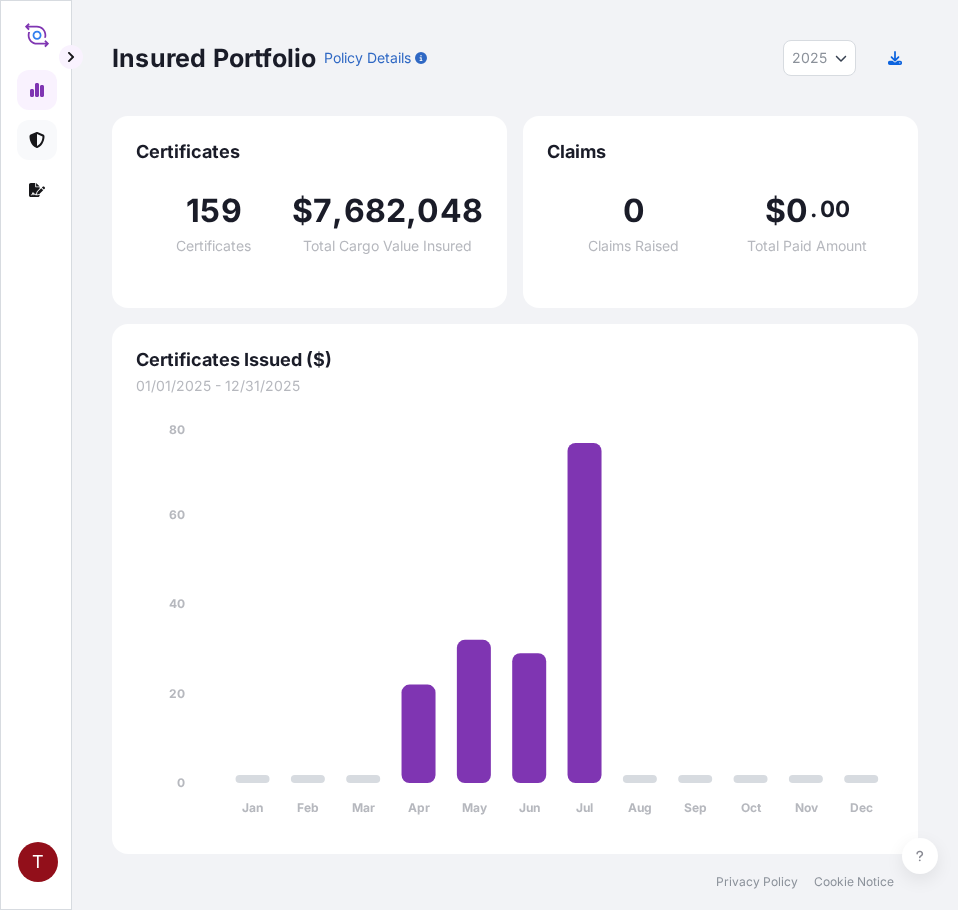 click 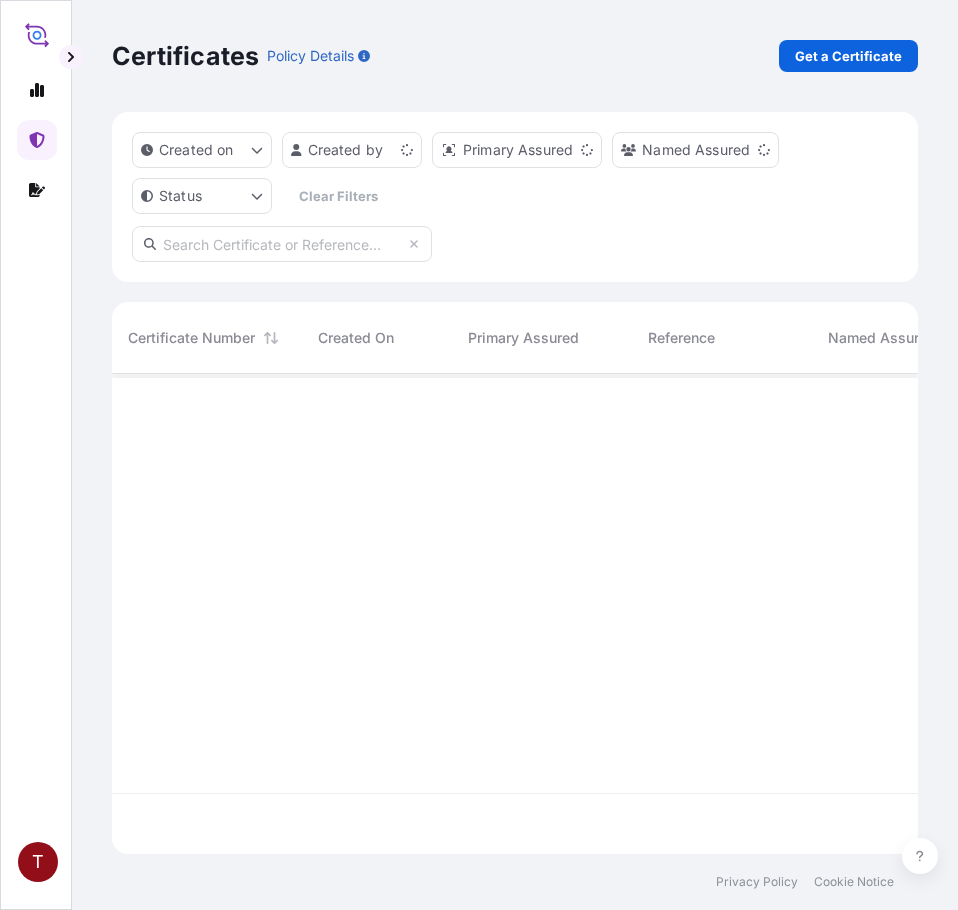 click 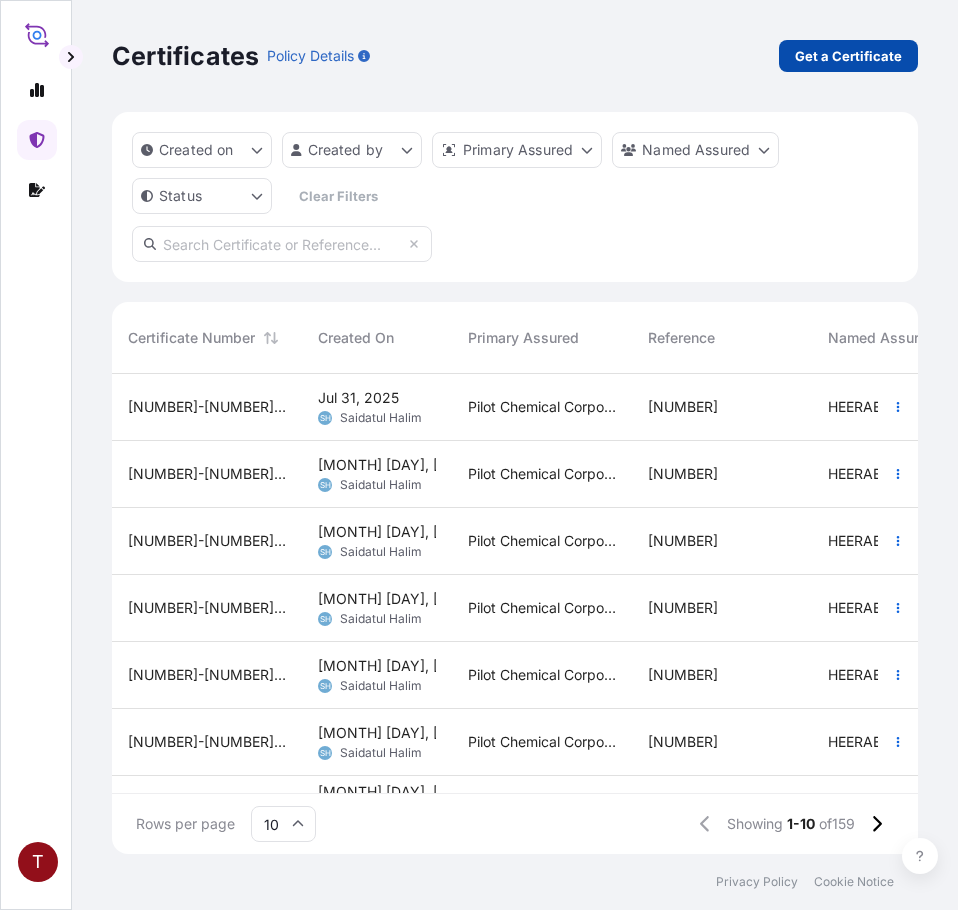 click on "Get a Certificate" at bounding box center [848, 56] 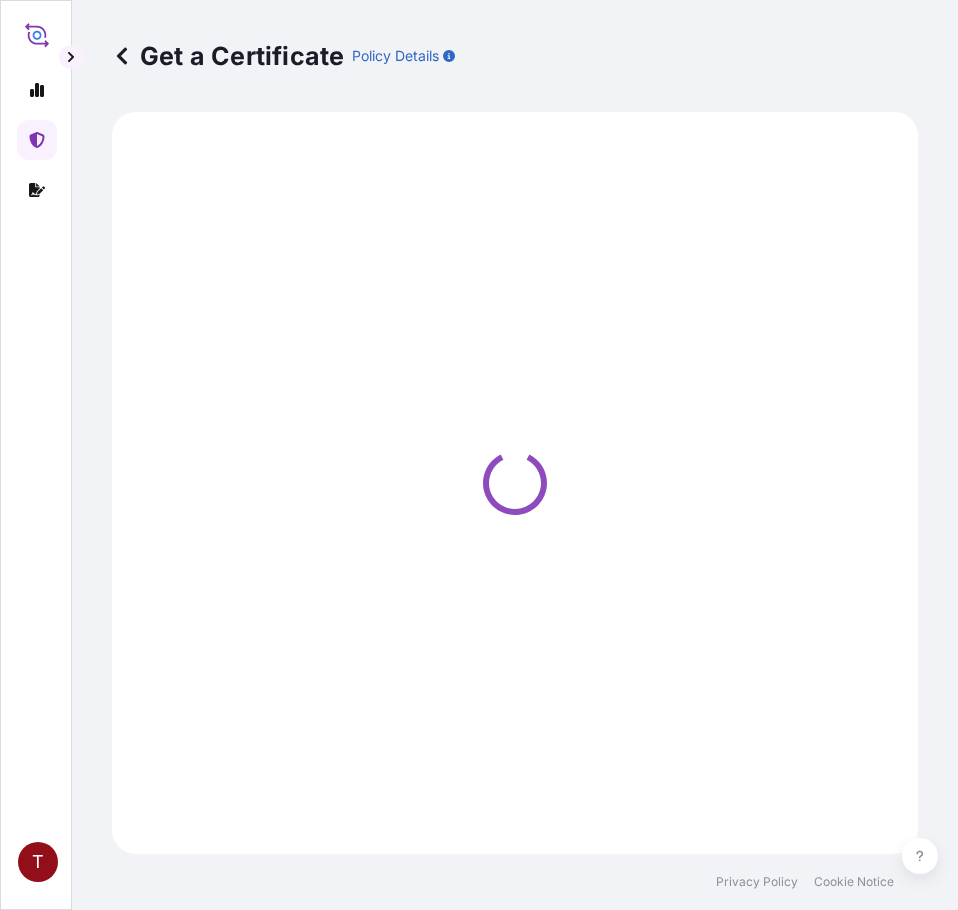 select on "Ocean Vessel" 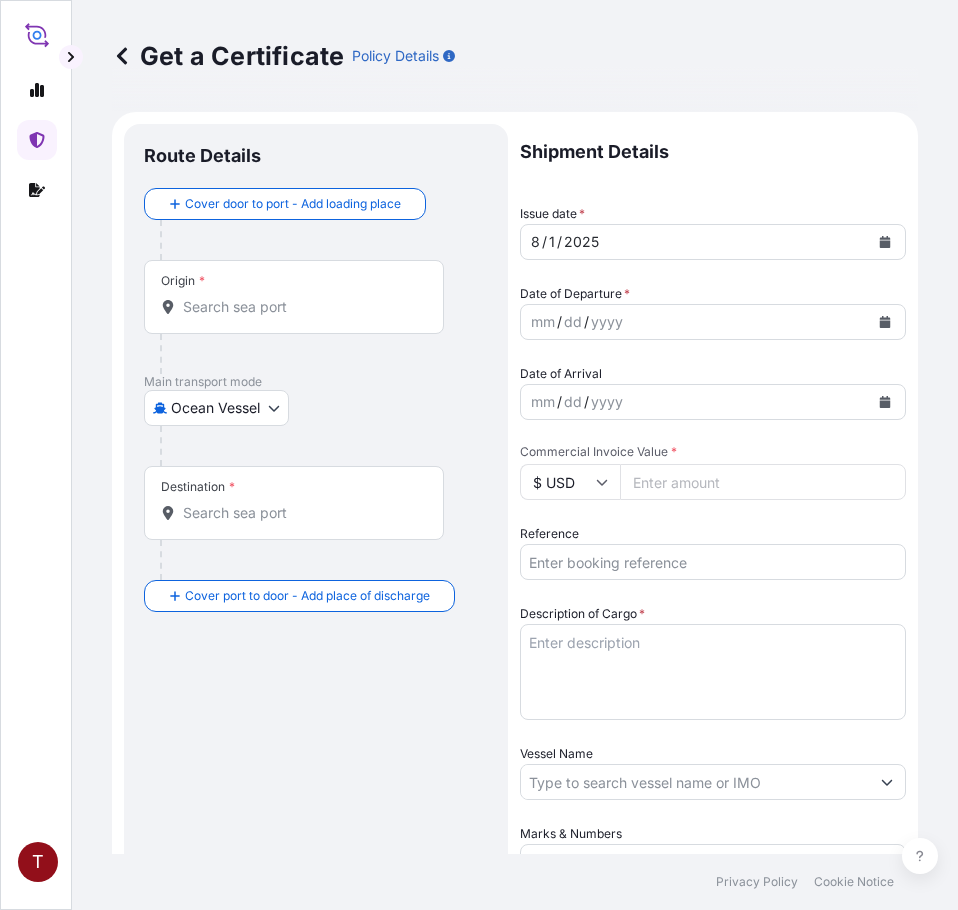 click on "Origin *" at bounding box center (301, 307) 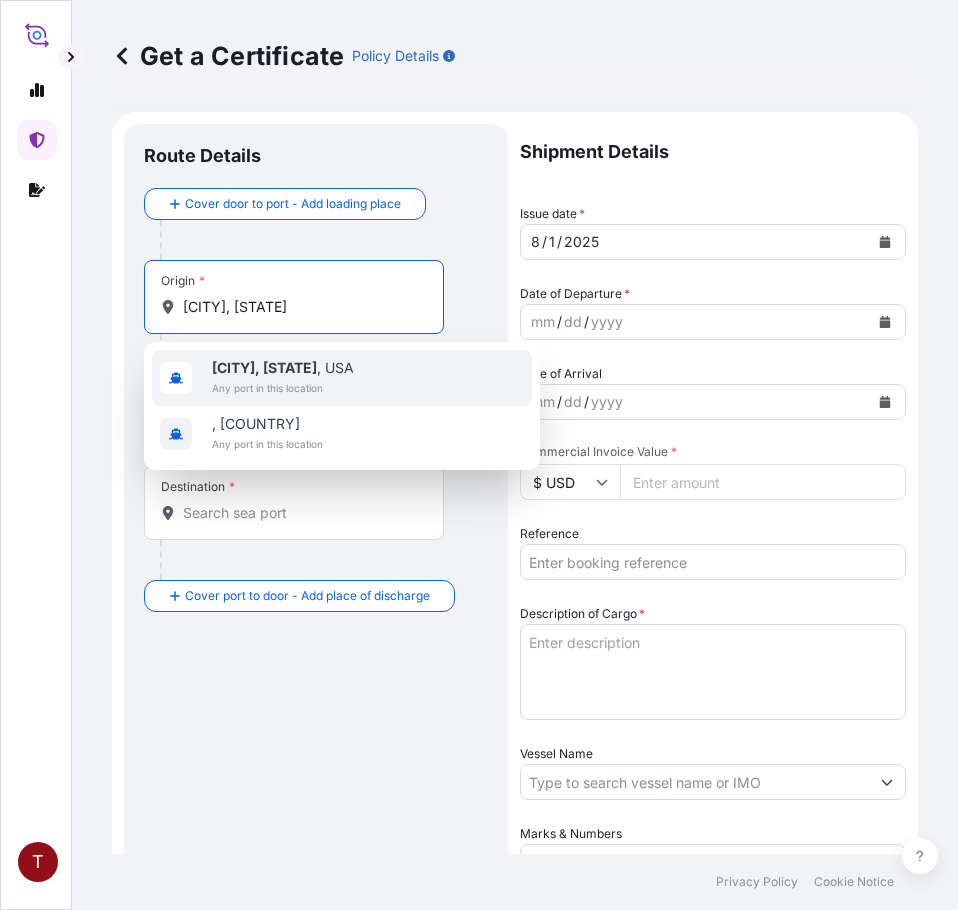 click on "[CITY], [STATE]" at bounding box center [264, 367] 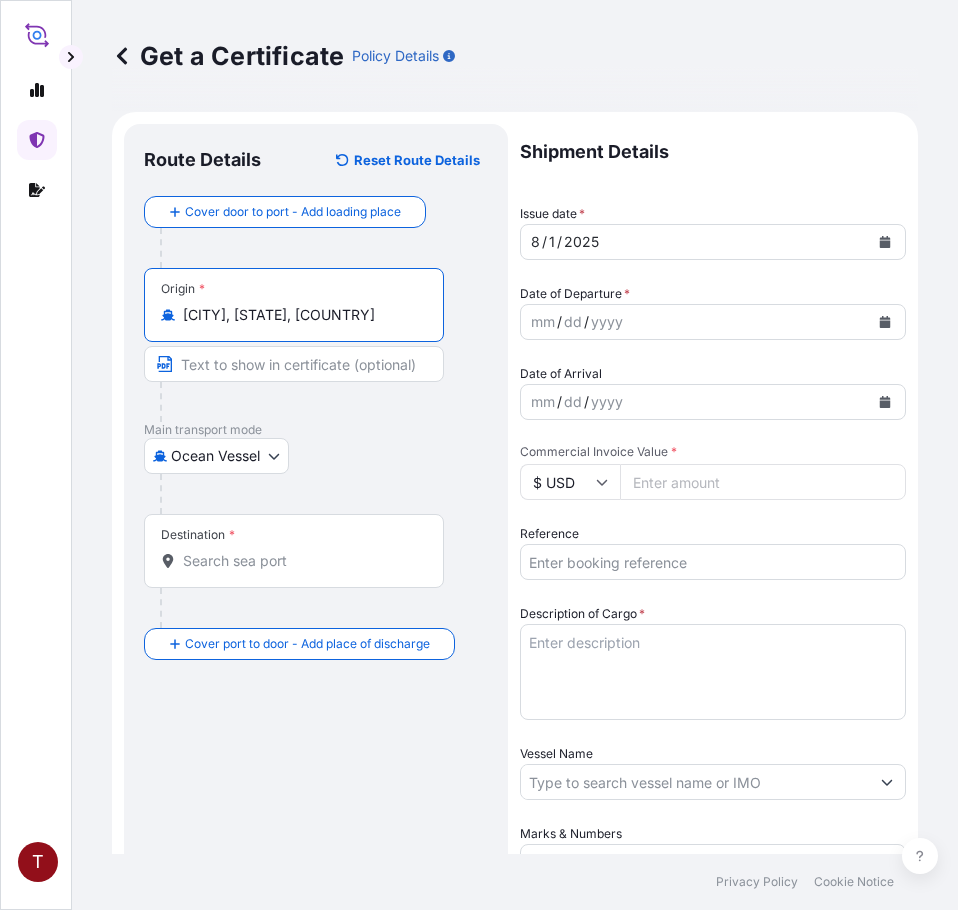 type on "[CITY], [STATE], [COUNTRY]" 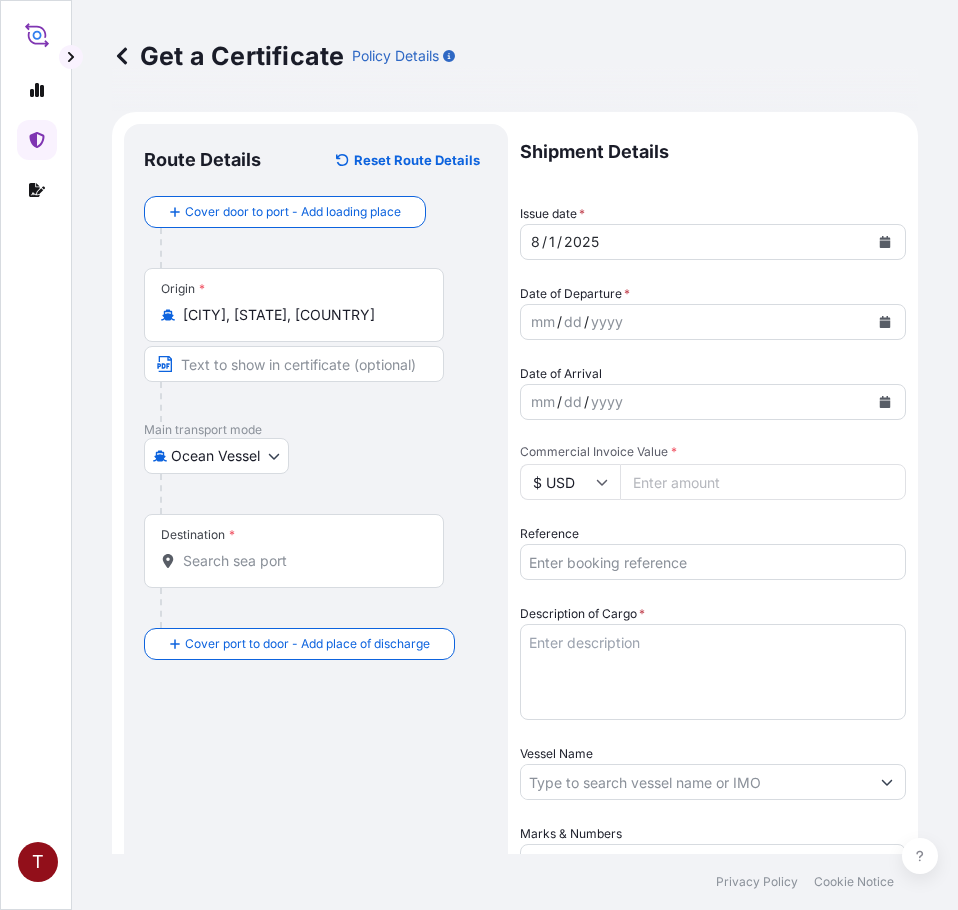 click on "Destination *" at bounding box center [301, 561] 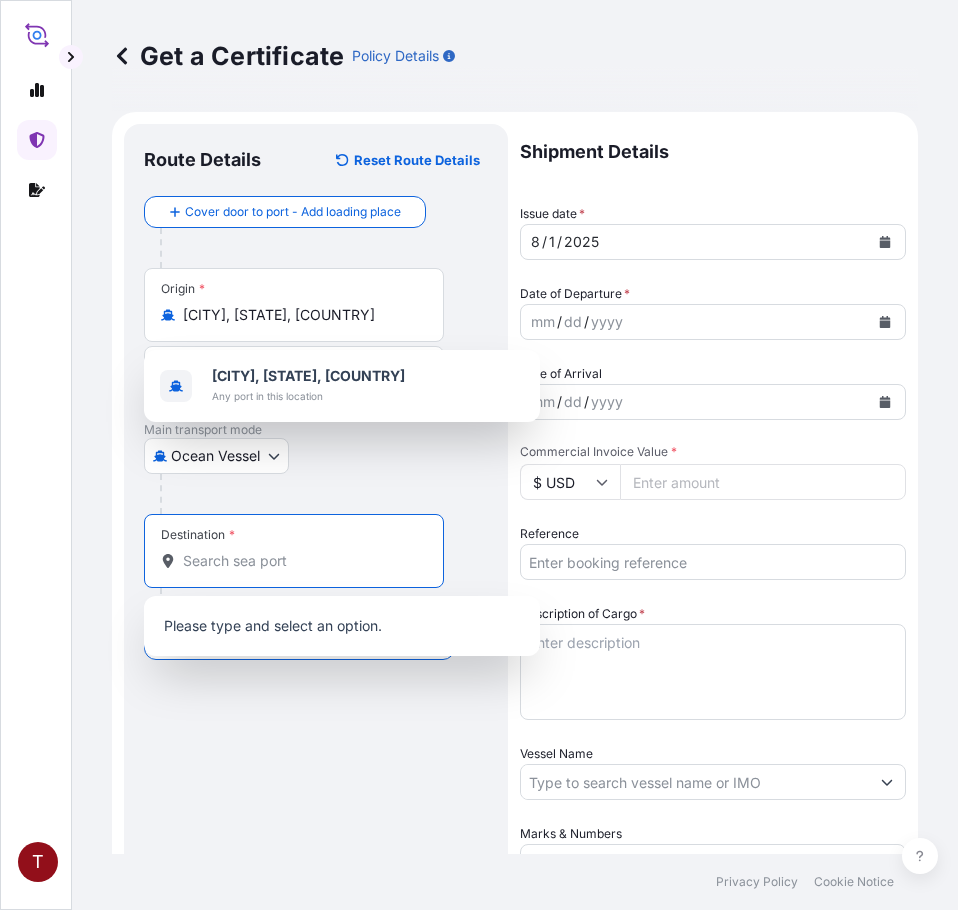 paste on "CHINA" 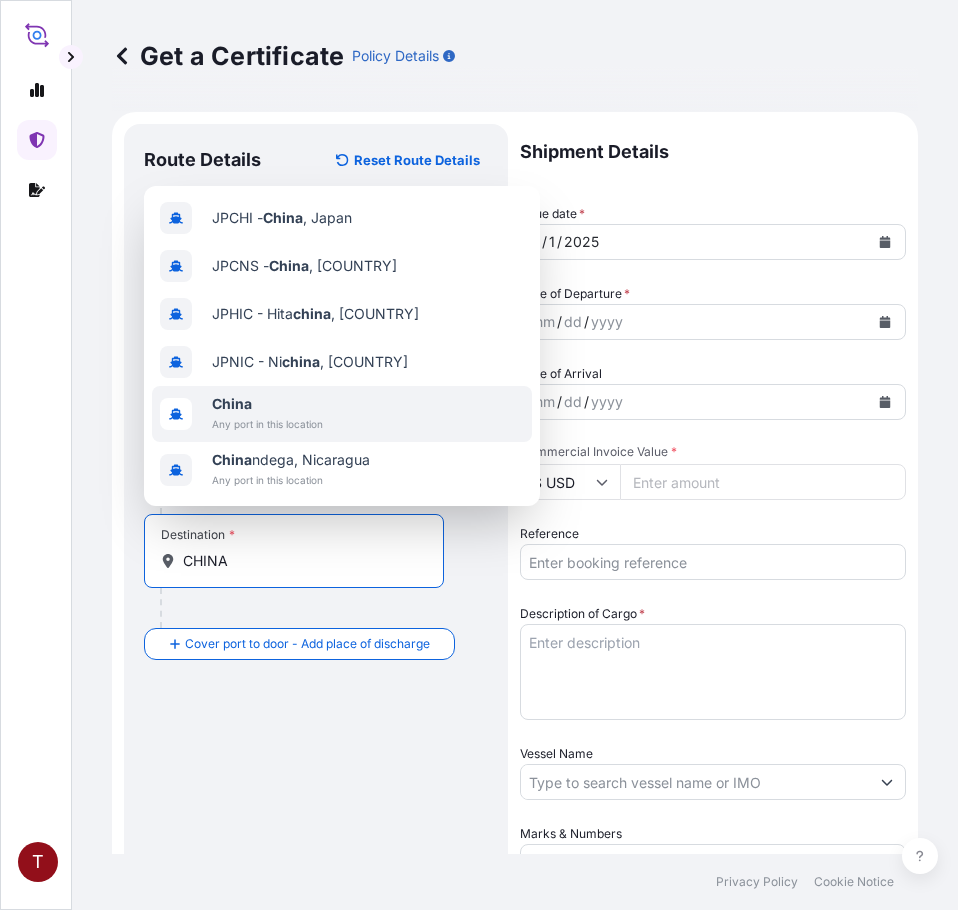 click on "China" at bounding box center [232, 403] 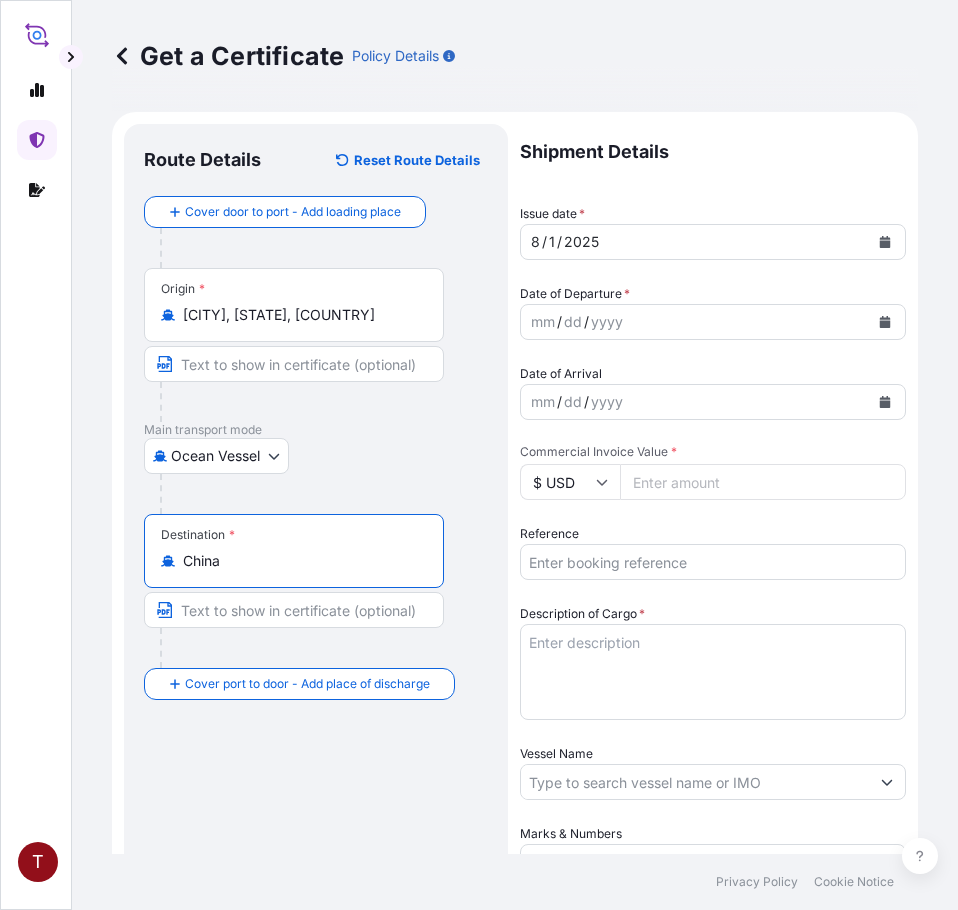 type on "China" 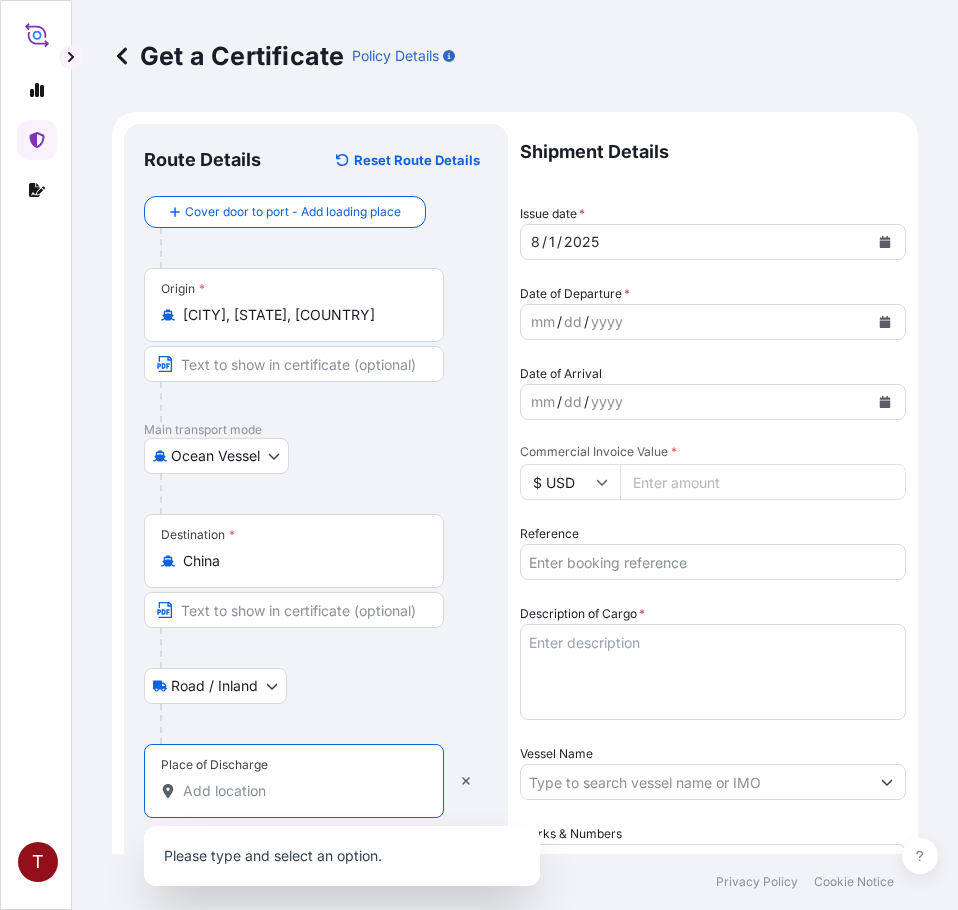 click on "Place of Discharge" at bounding box center [301, 791] 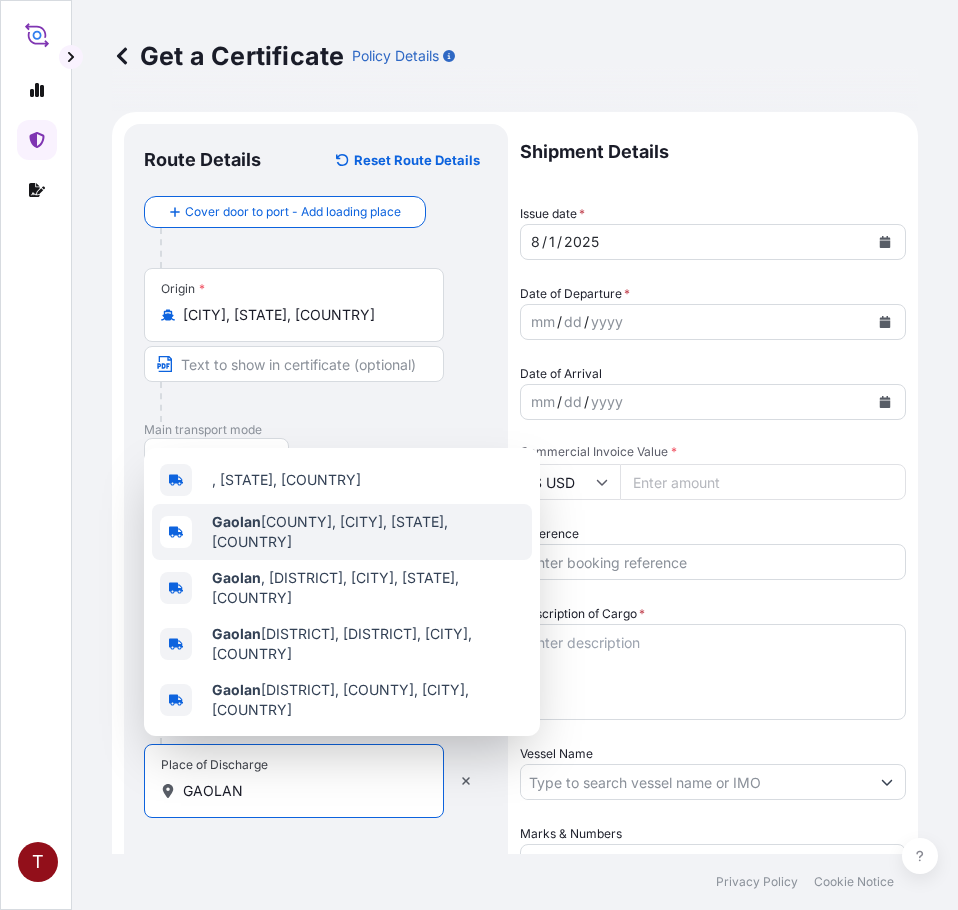 click on "Gaolan" at bounding box center (236, 521) 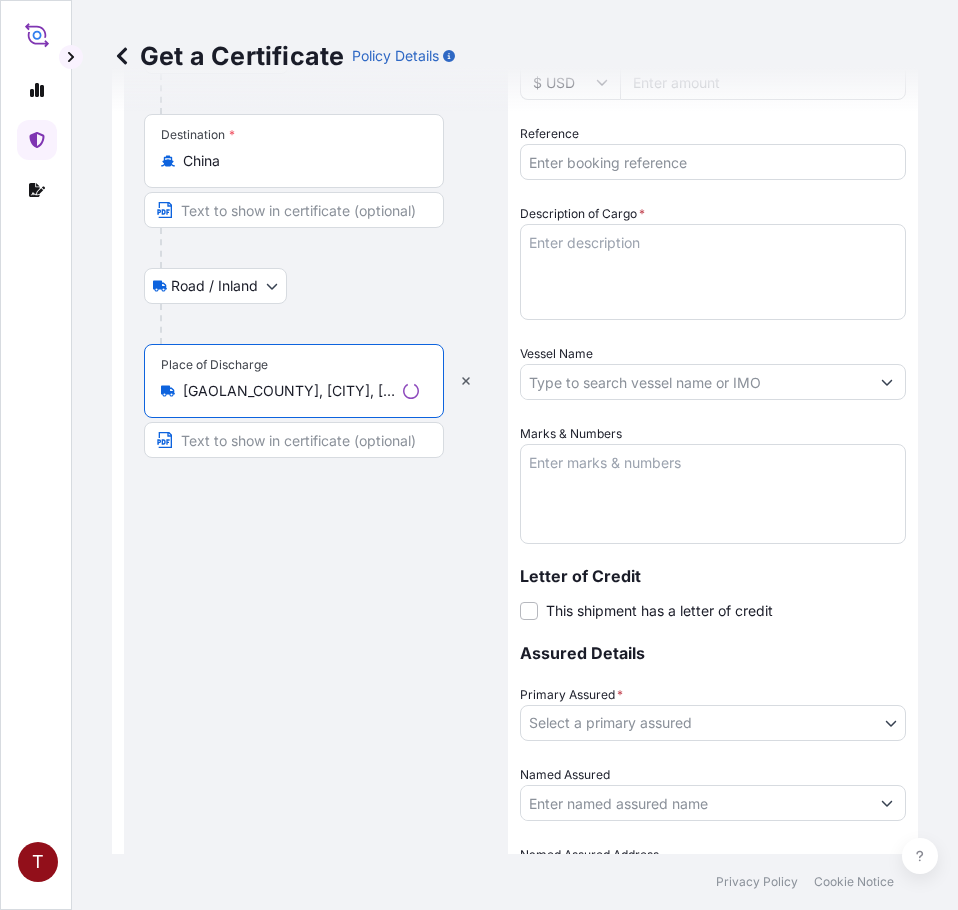 scroll, scrollTop: 539, scrollLeft: 0, axis: vertical 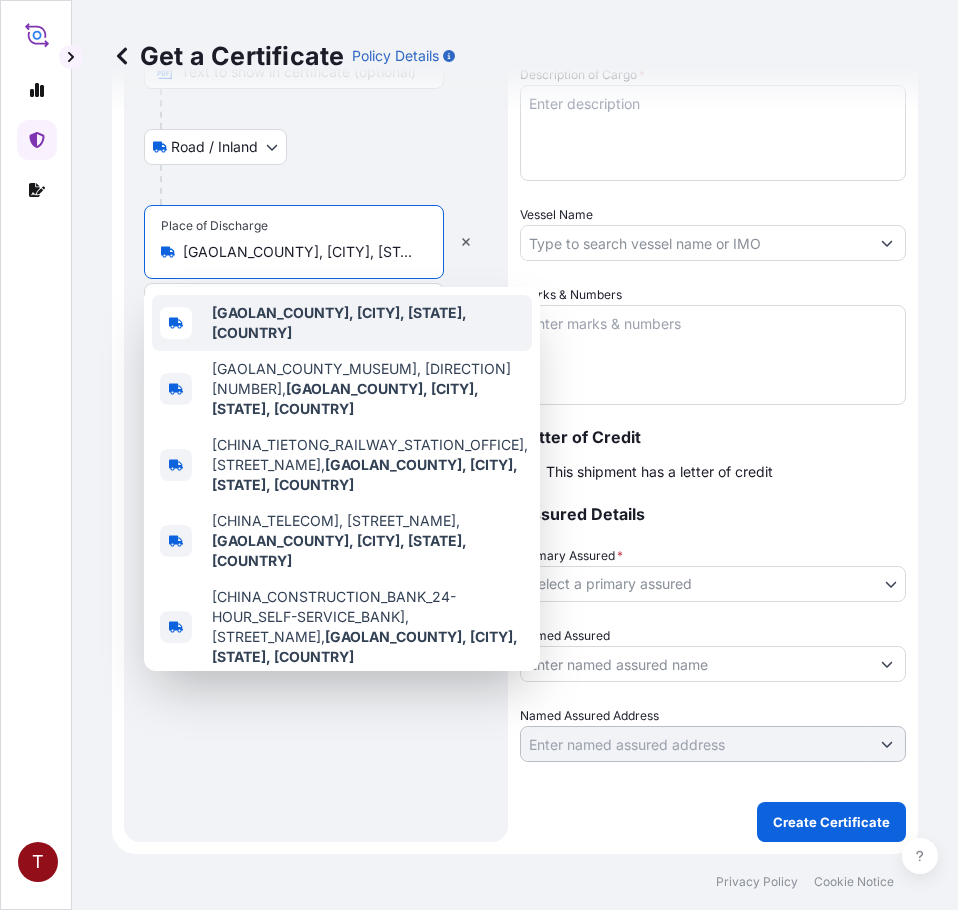 paste on "GAOLAN" 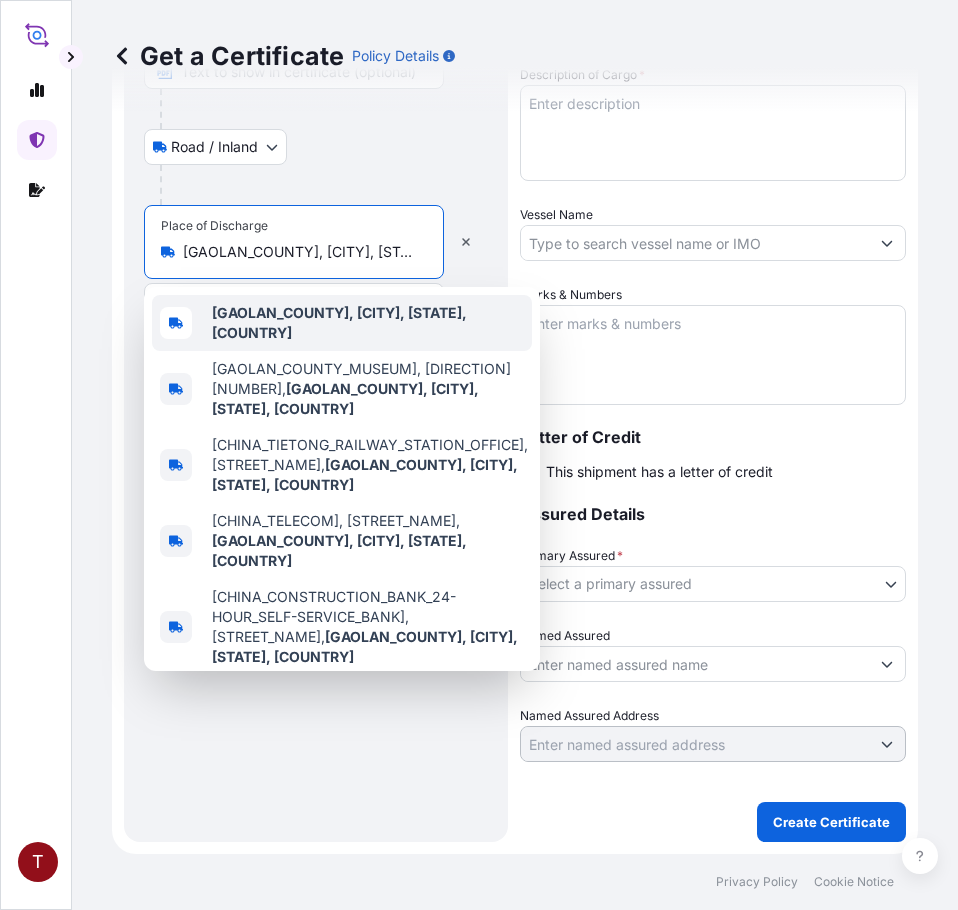 scroll, scrollTop: 0, scrollLeft: 80, axis: horizontal 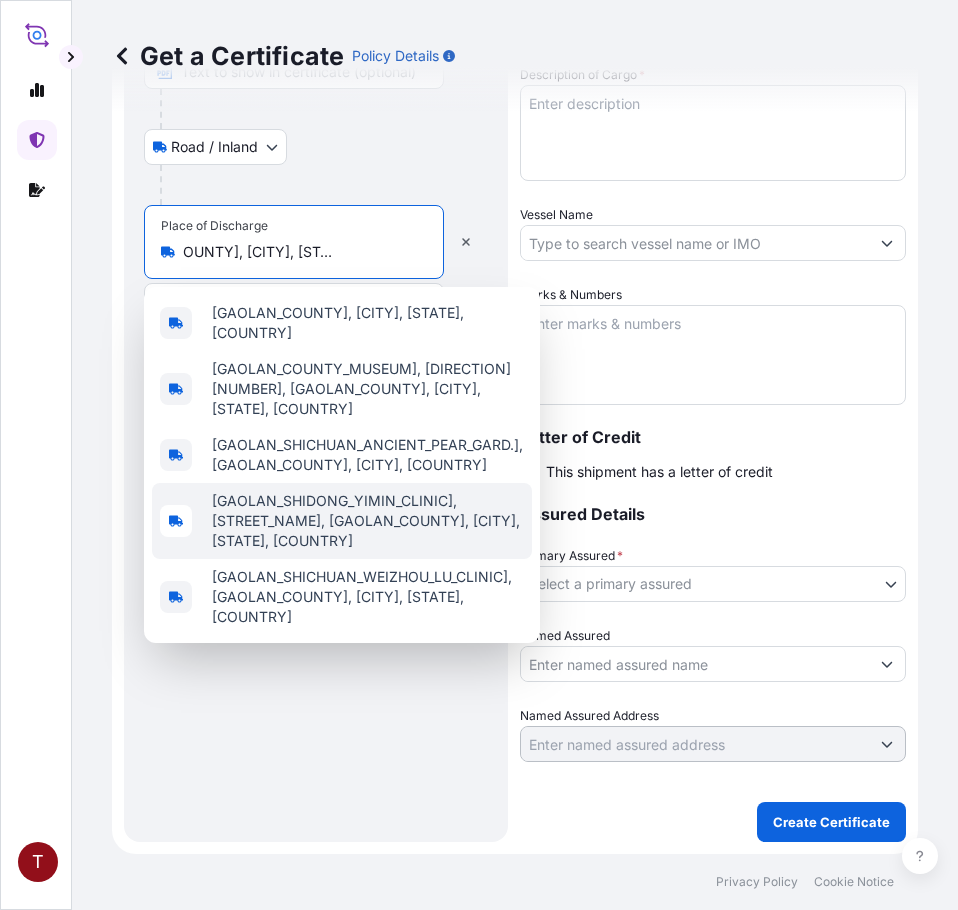 type on "[GAOLAN_COUNTY], [CITY], [STATE], [COUNTRY]" 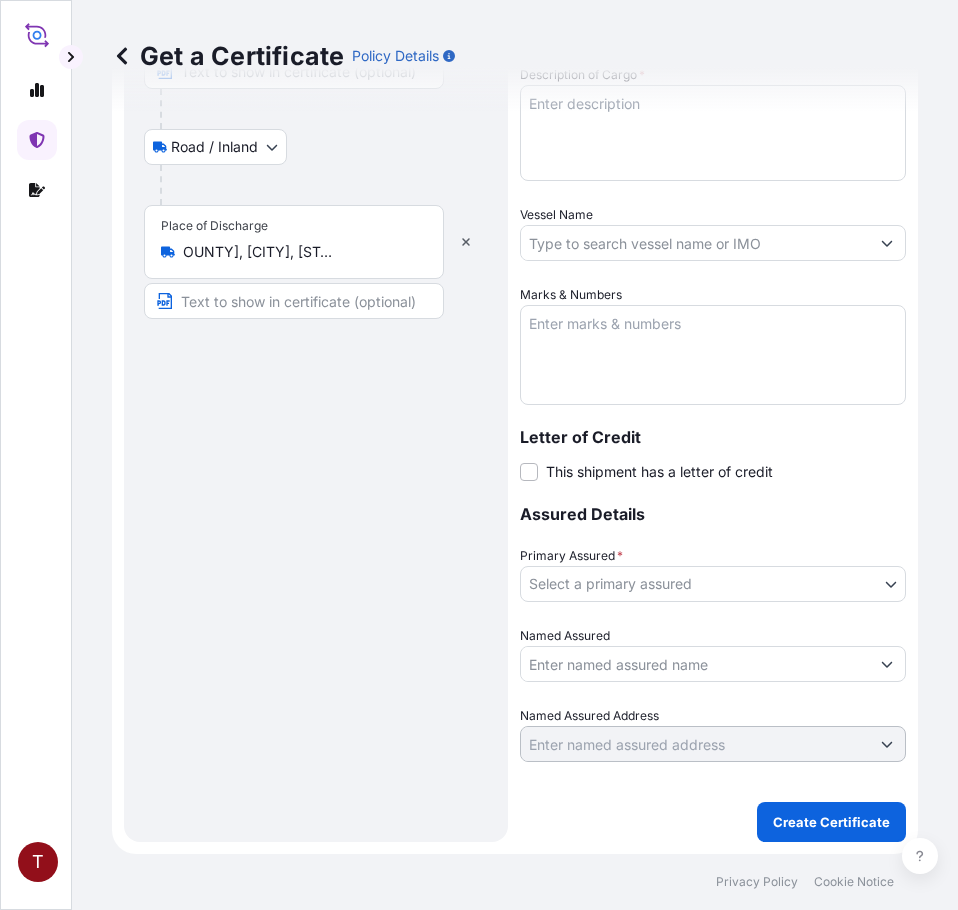 scroll, scrollTop: 0, scrollLeft: 0, axis: both 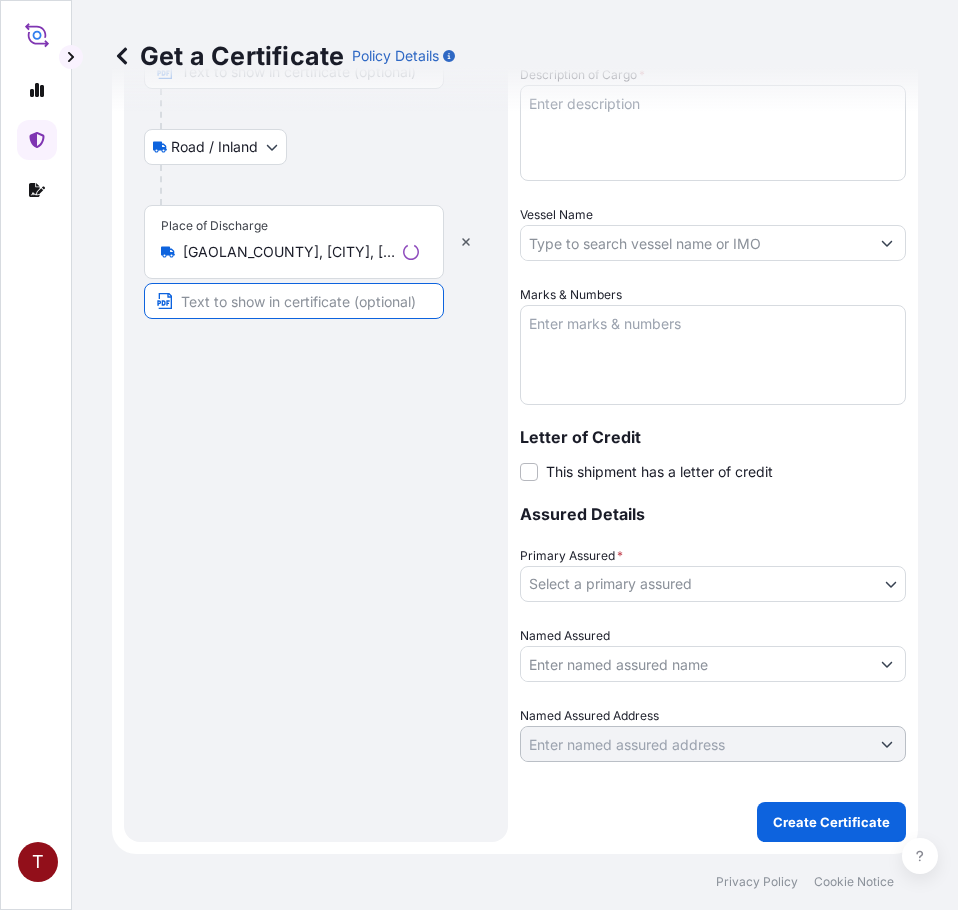 click at bounding box center [294, 301] 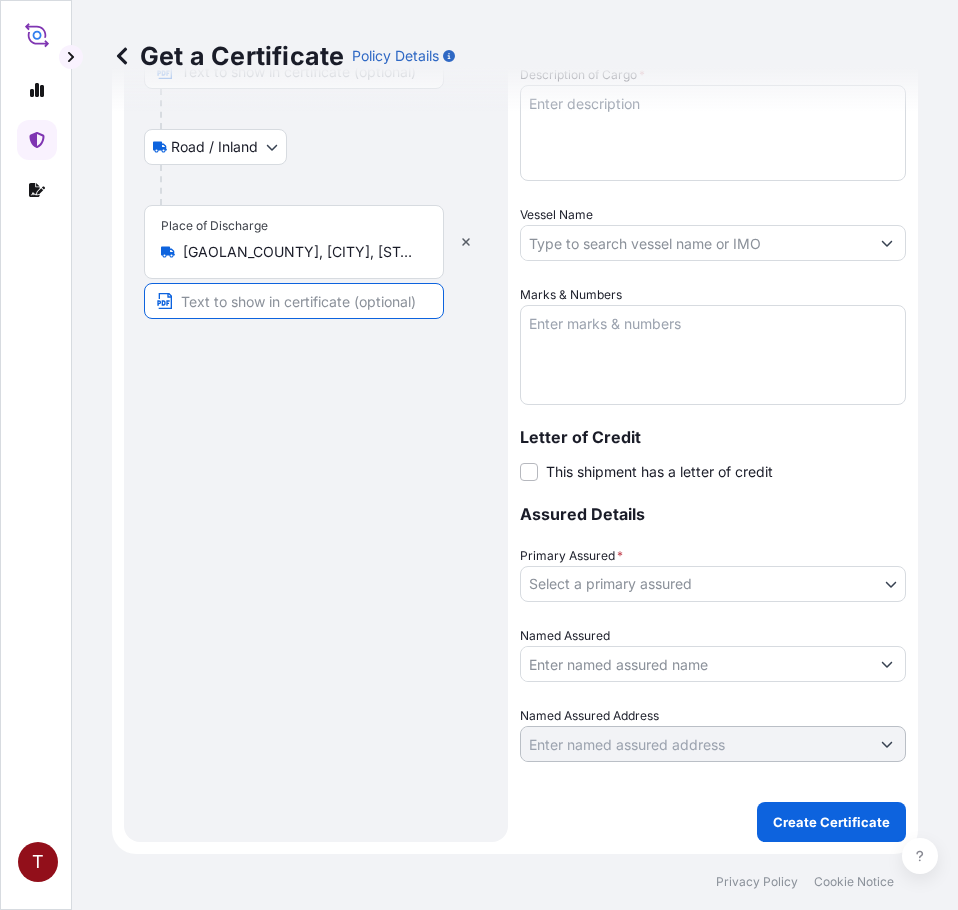 paste on "GAOLAN" 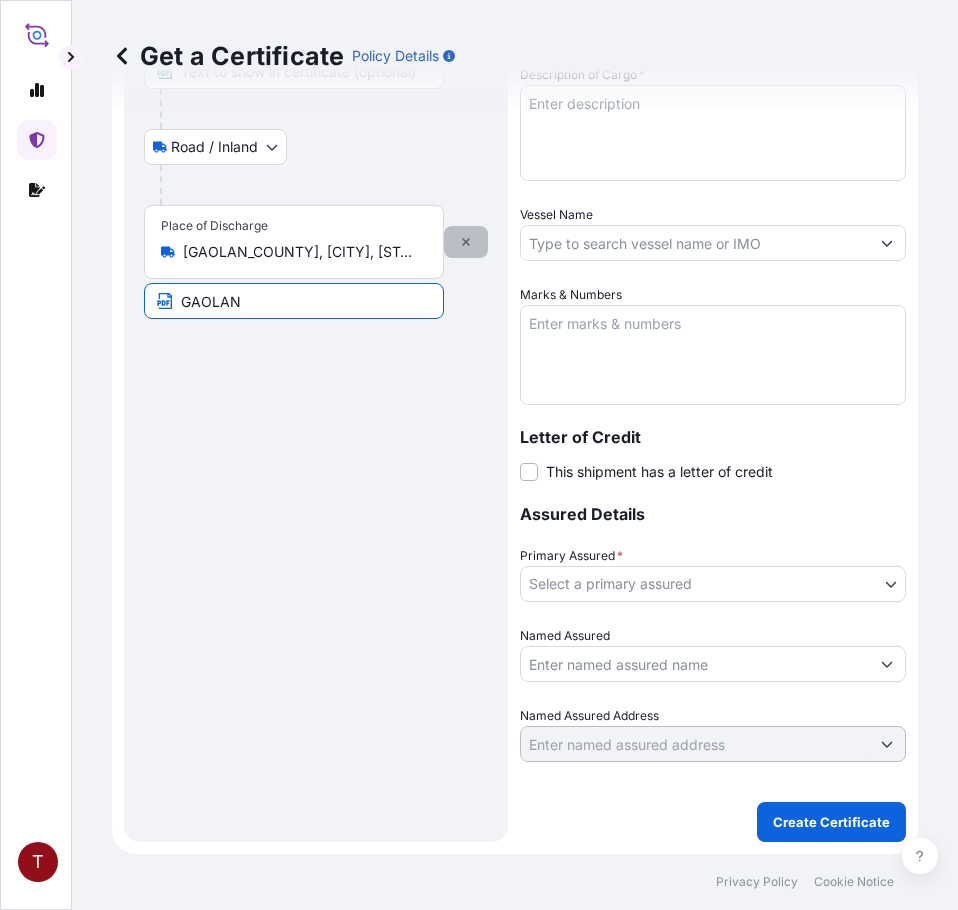 type on "GAOLAN" 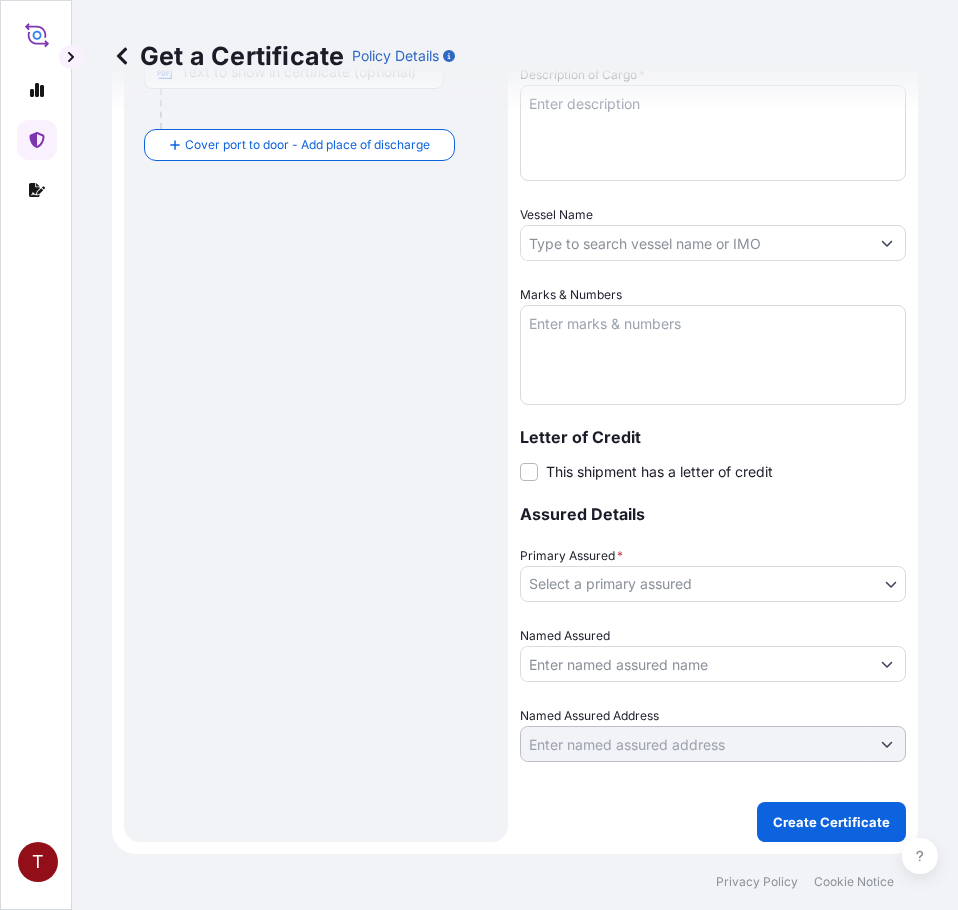 scroll, scrollTop: 339, scrollLeft: 0, axis: vertical 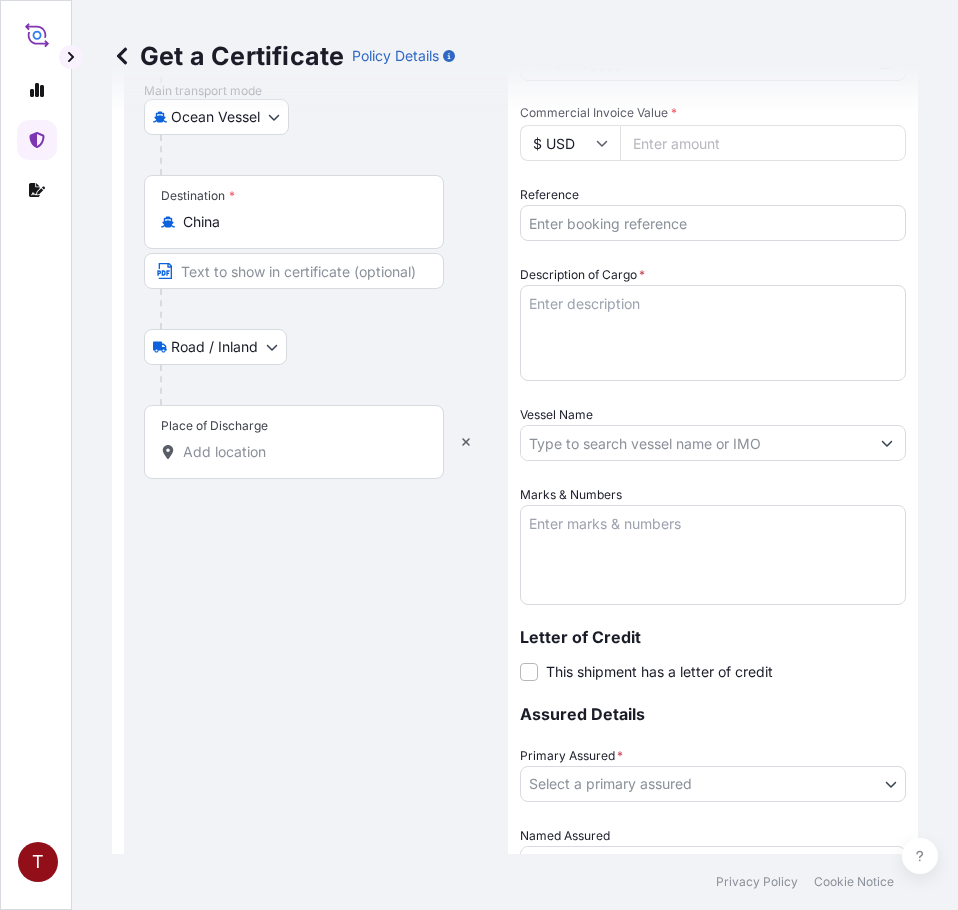 click on "Place of Discharge" at bounding box center (301, 452) 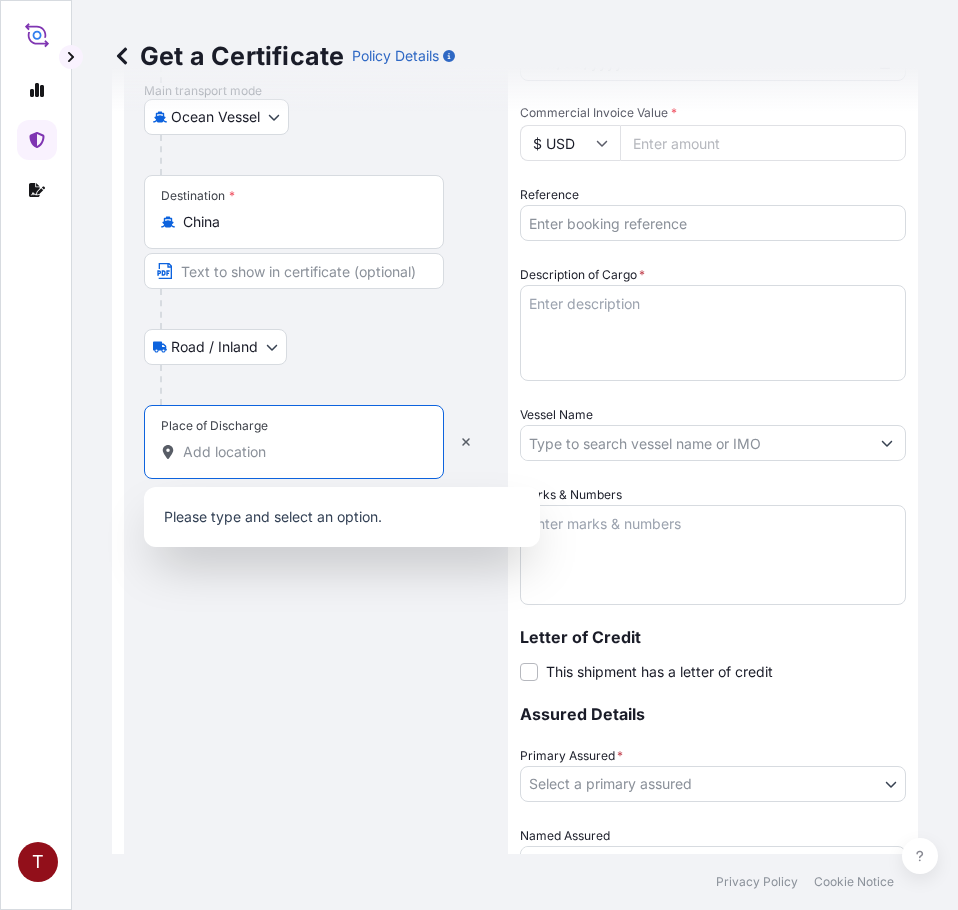 paste on "GAOLAN" 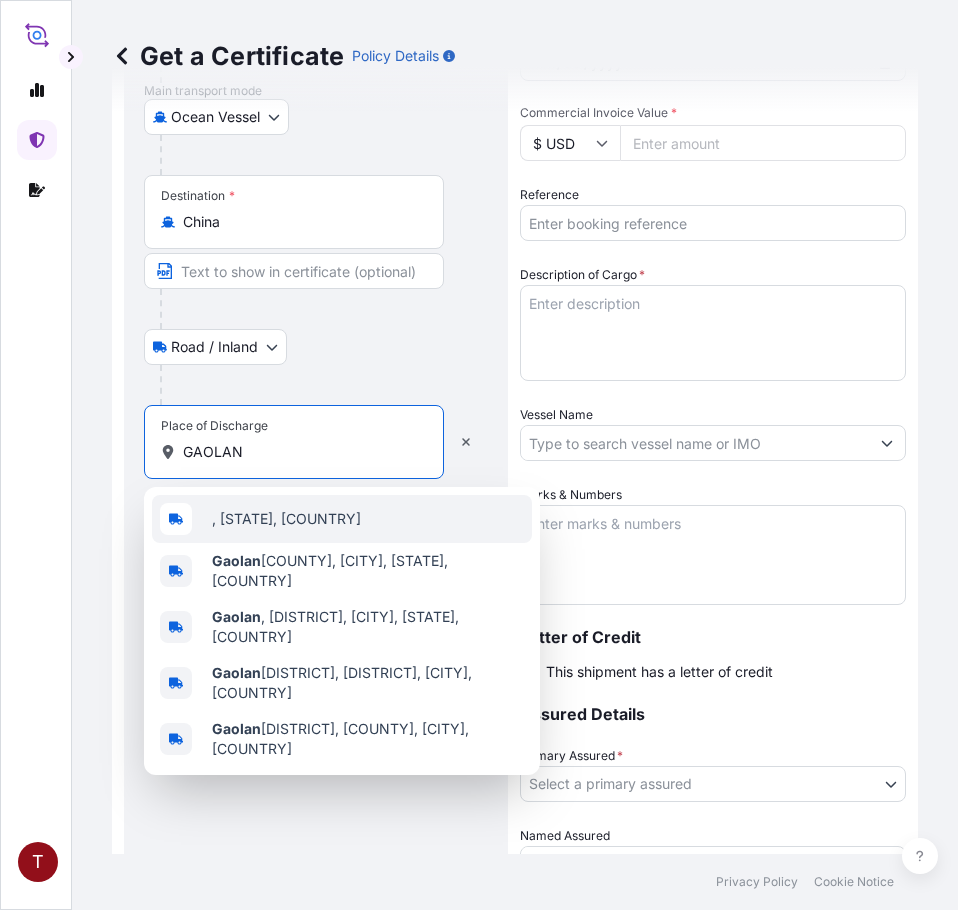 click on ", [STATE], [COUNTRY]" at bounding box center [286, 519] 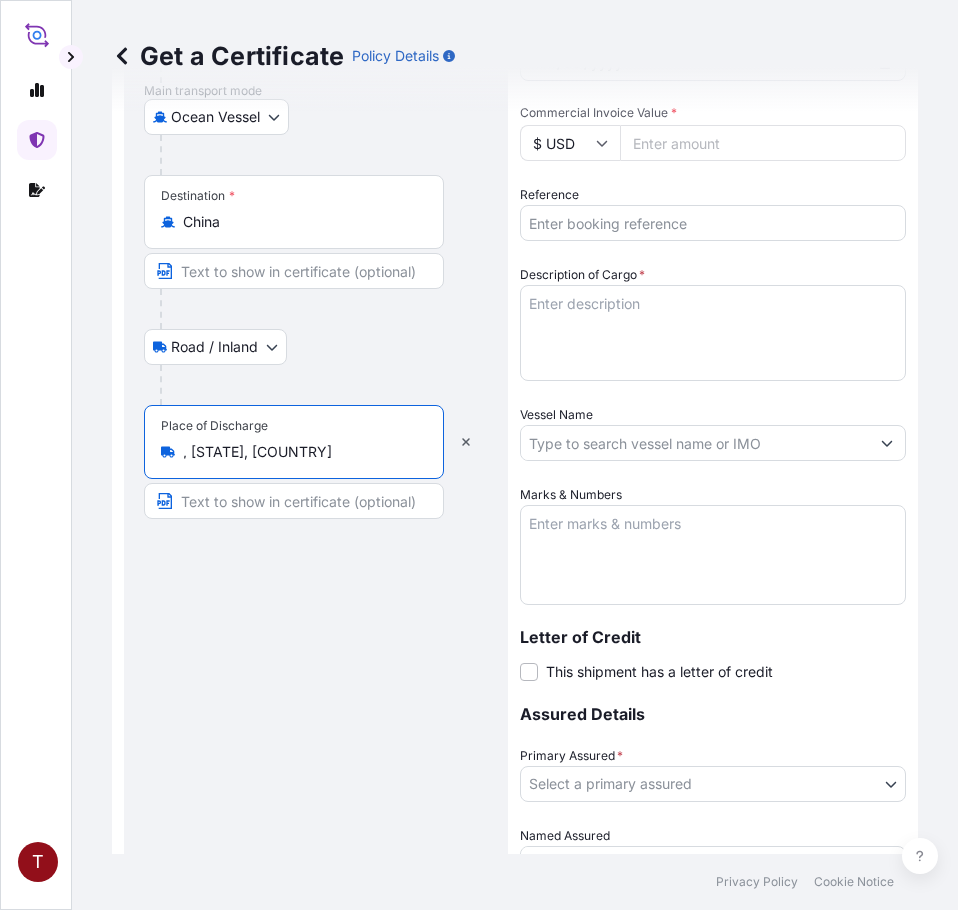 type on ", [STATE], [COUNTRY]" 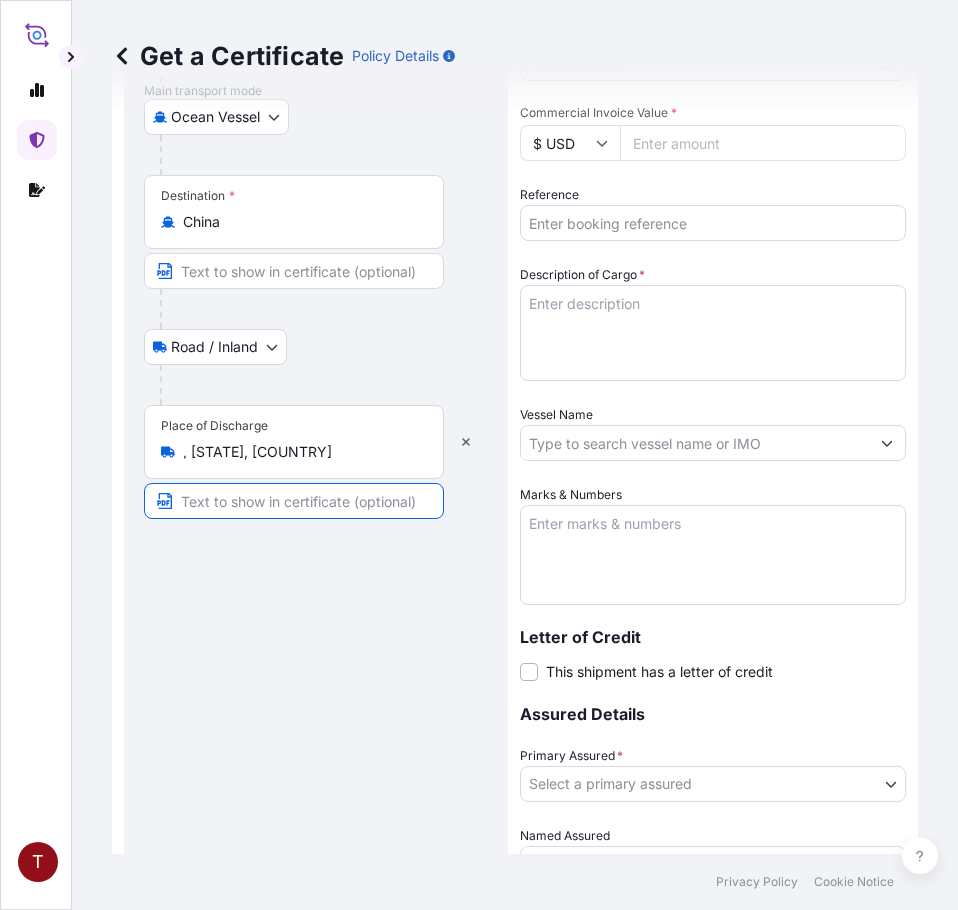 click at bounding box center (294, 501) 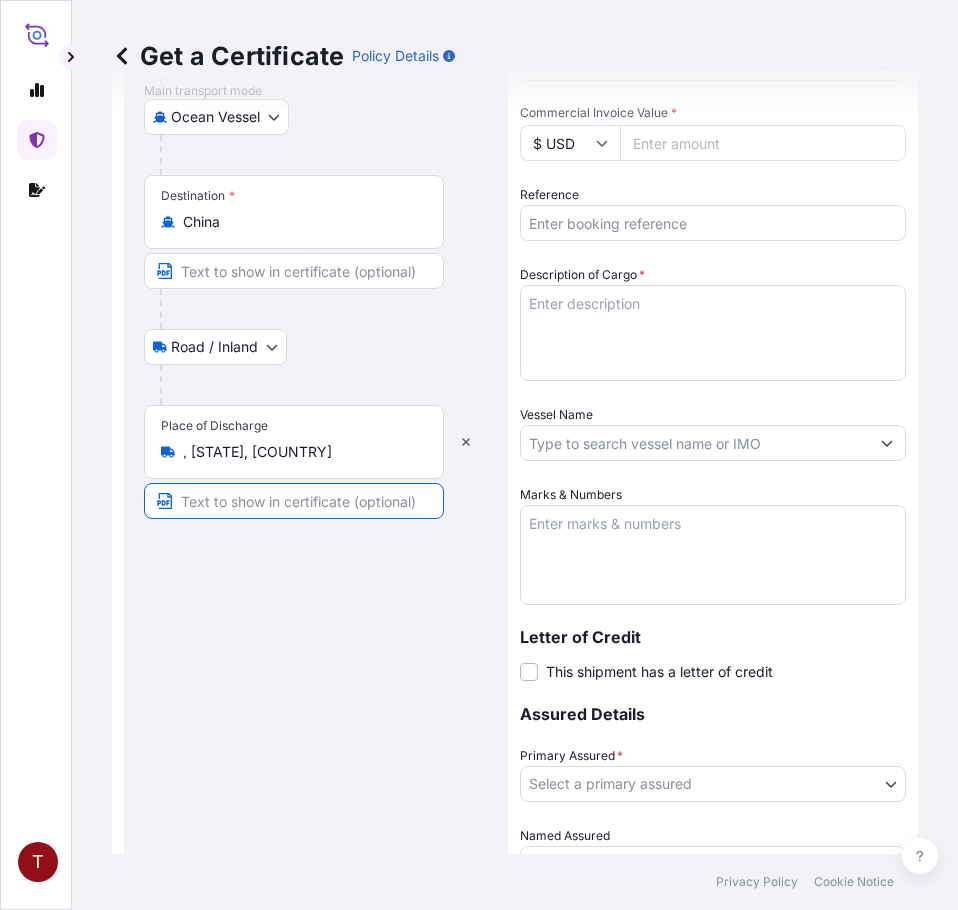 type on "GAOLAN" 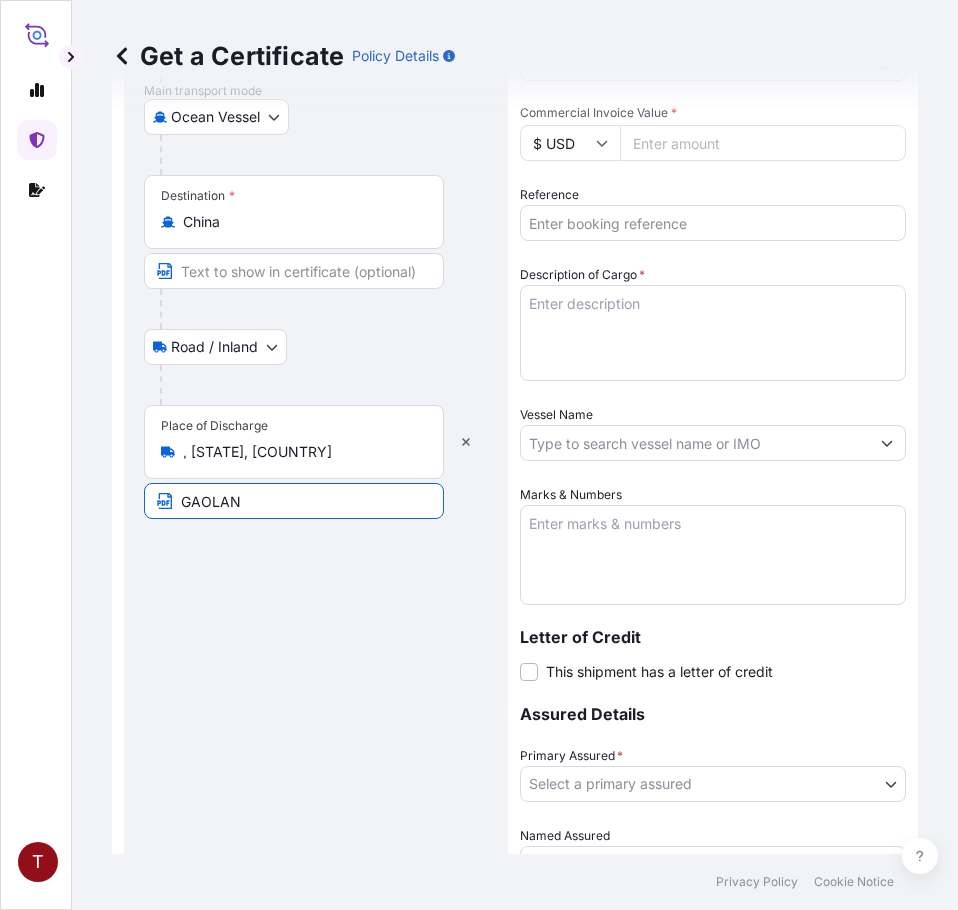 click on ", [STATE], [COUNTRY]" at bounding box center (301, 452) 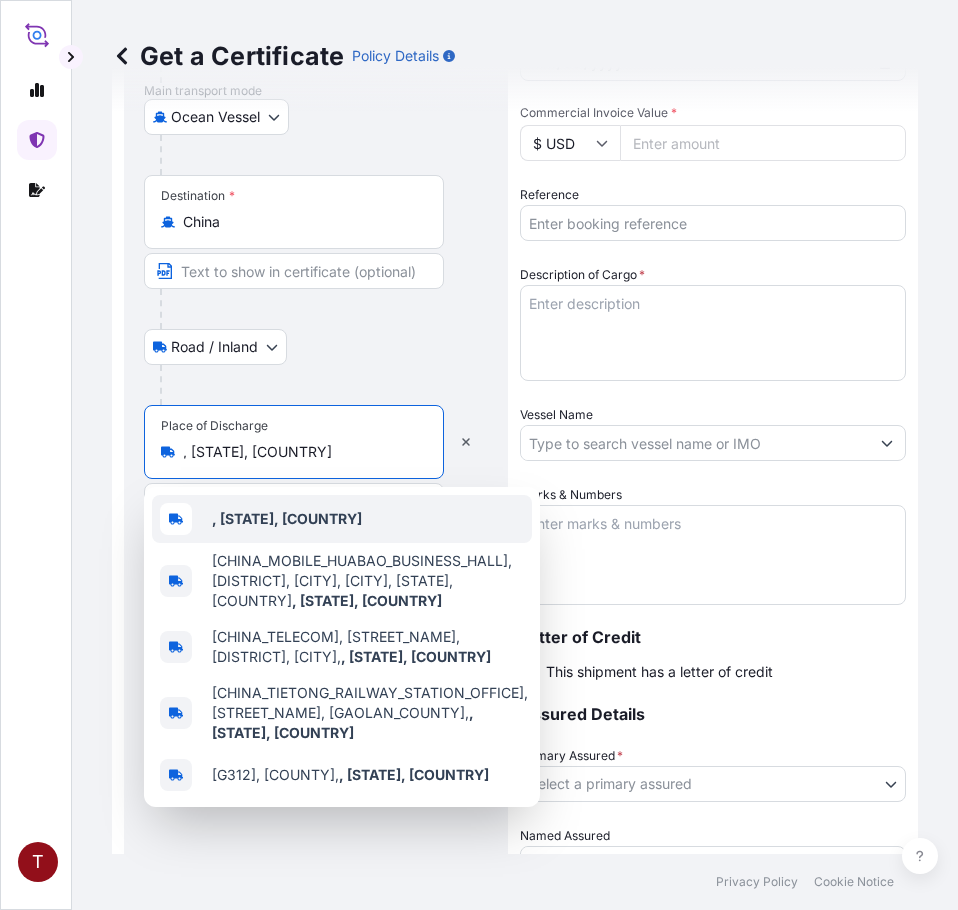 click on ", [STATE], [COUNTRY]" at bounding box center [287, 518] 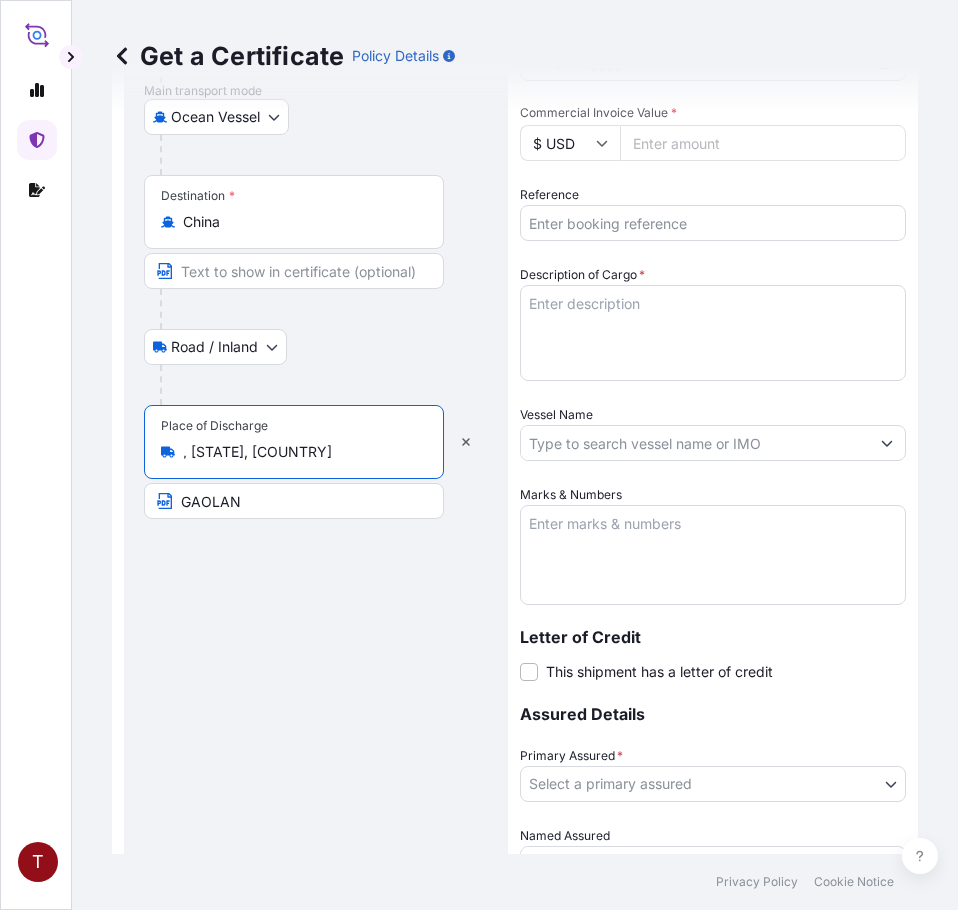 drag, startPoint x: 352, startPoint y: 444, endPoint x: 143, endPoint y: 432, distance: 209.34421 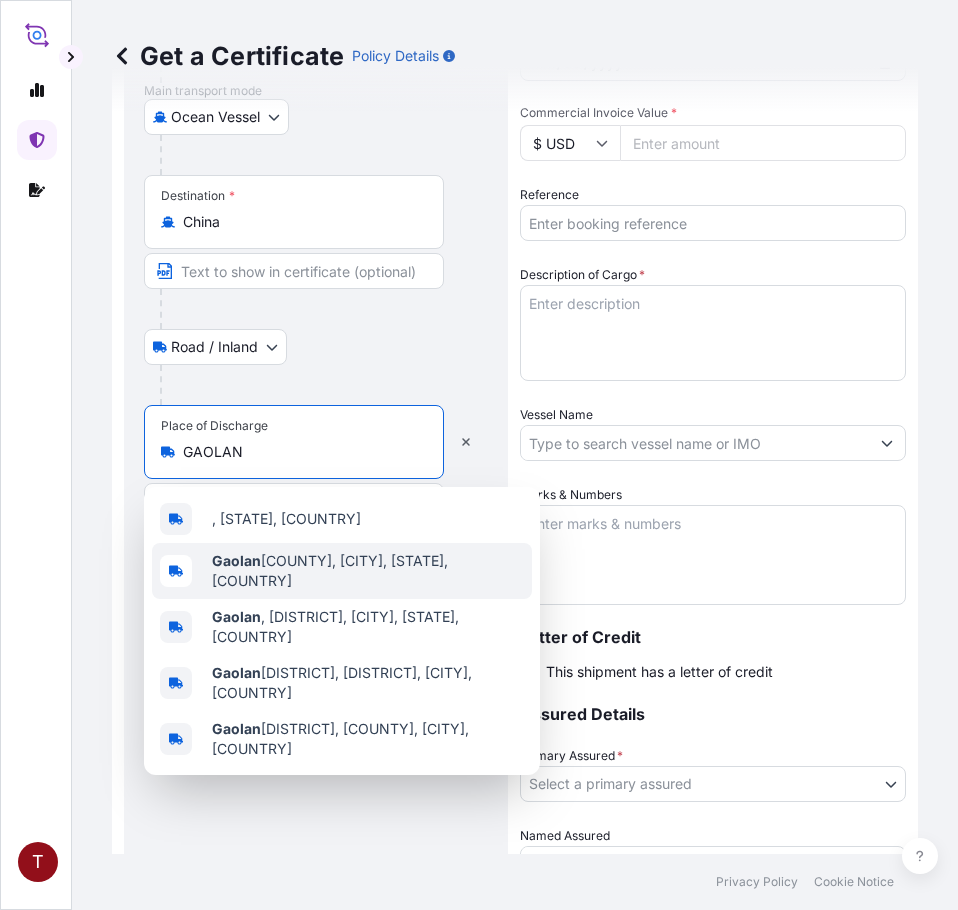 click on "[GAOLAN_COUNTY], [CITY], [STATE], [COUNTRY]" at bounding box center [368, 571] 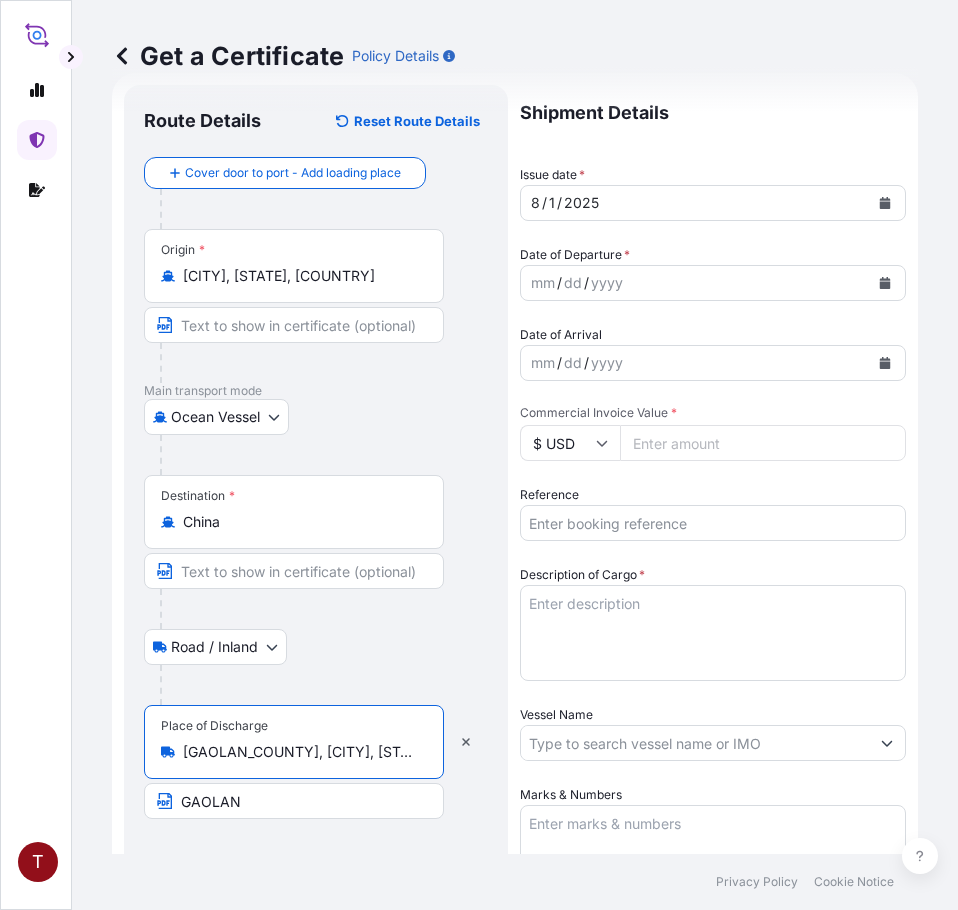 scroll, scrollTop: 0, scrollLeft: 0, axis: both 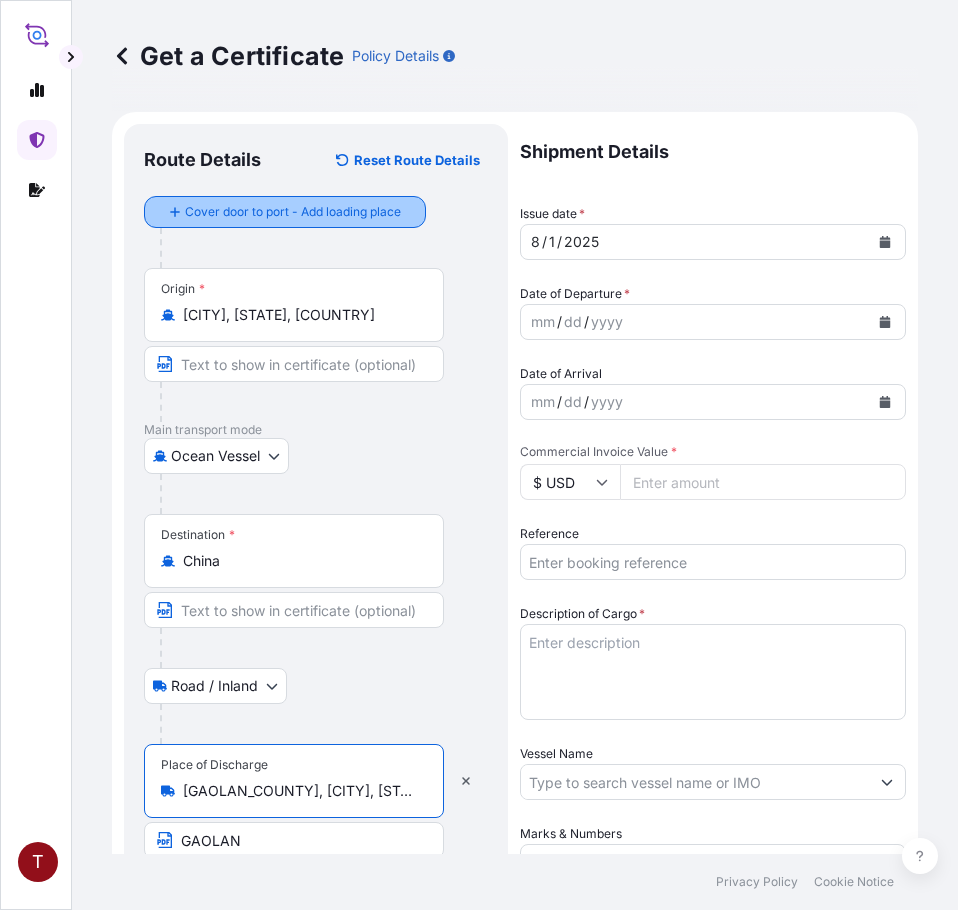 type on "[GAOLAN_COUNTY], [CITY], [STATE], [COUNTRY]" 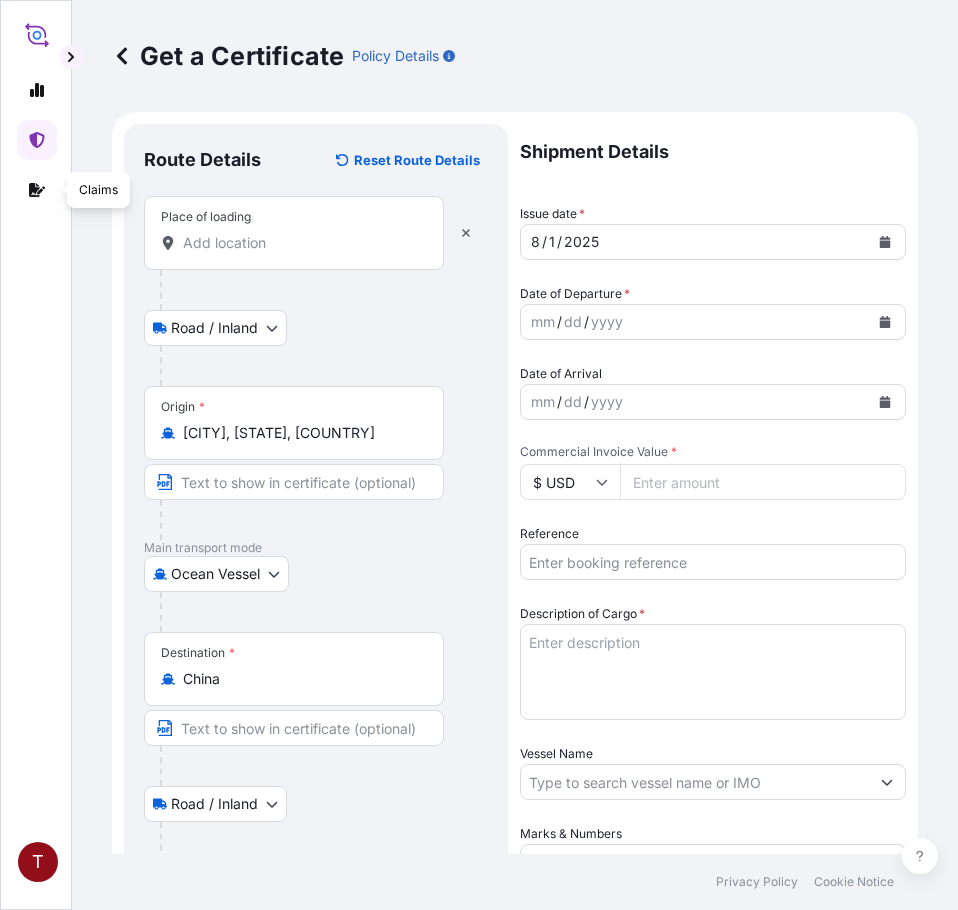 click on "Place of loading" at bounding box center [301, 243] 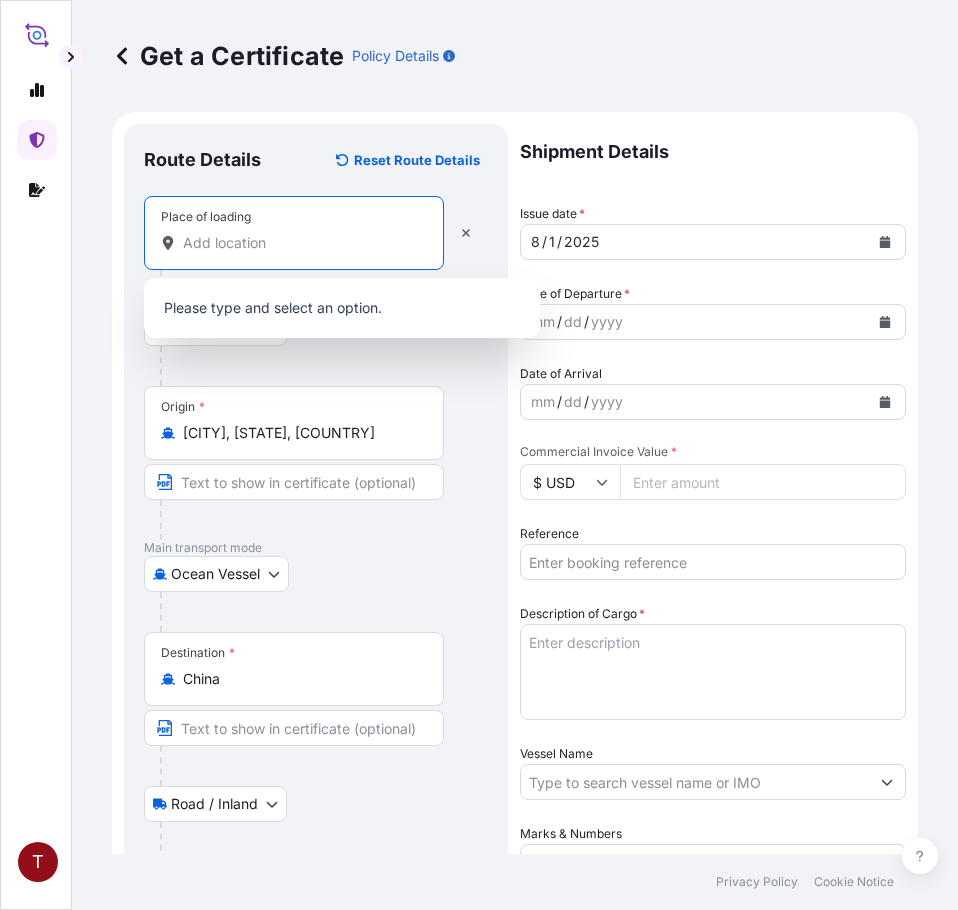 paste on "[CITY], [STATE]" 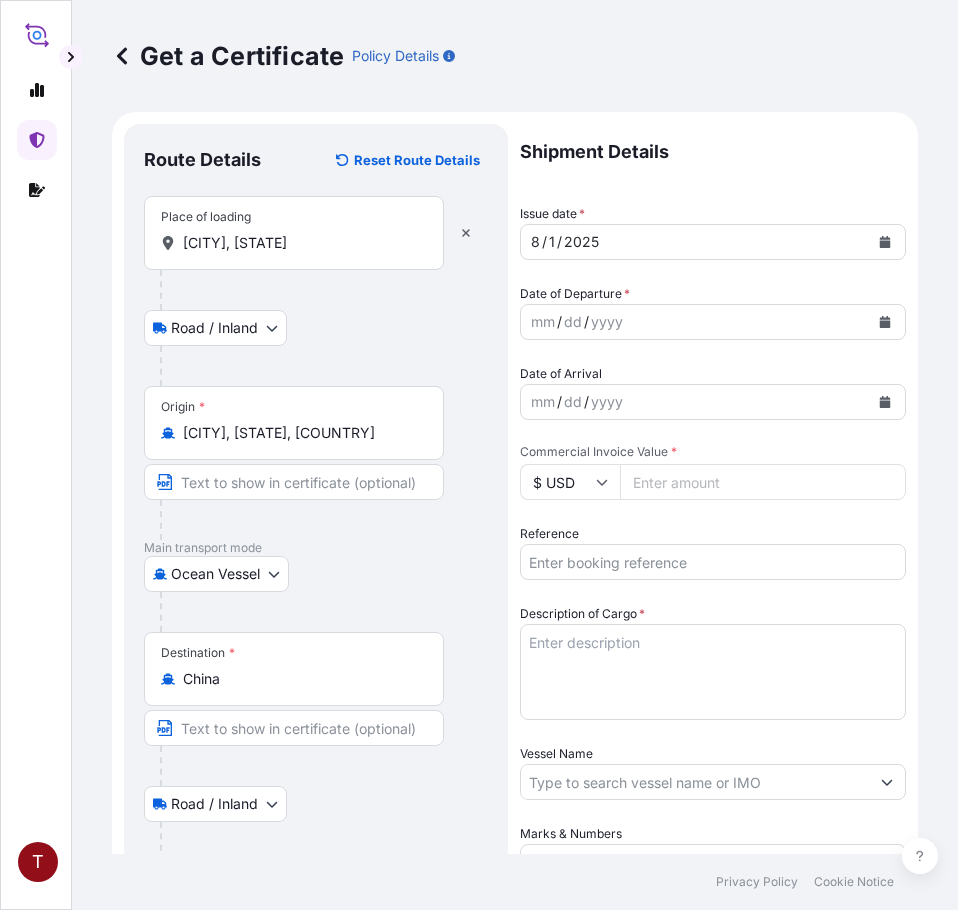 click on "[CITY], [STATE]" at bounding box center (301, 243) 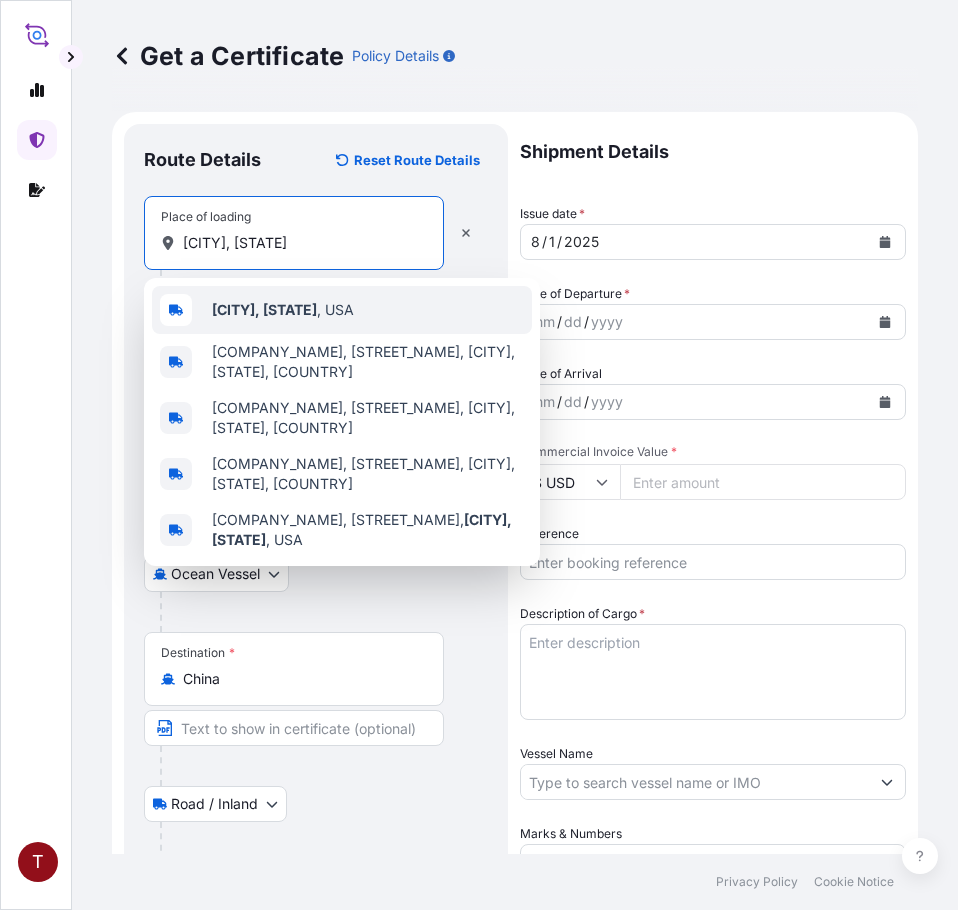 click on "[CITY], [STATE]" at bounding box center (264, 309) 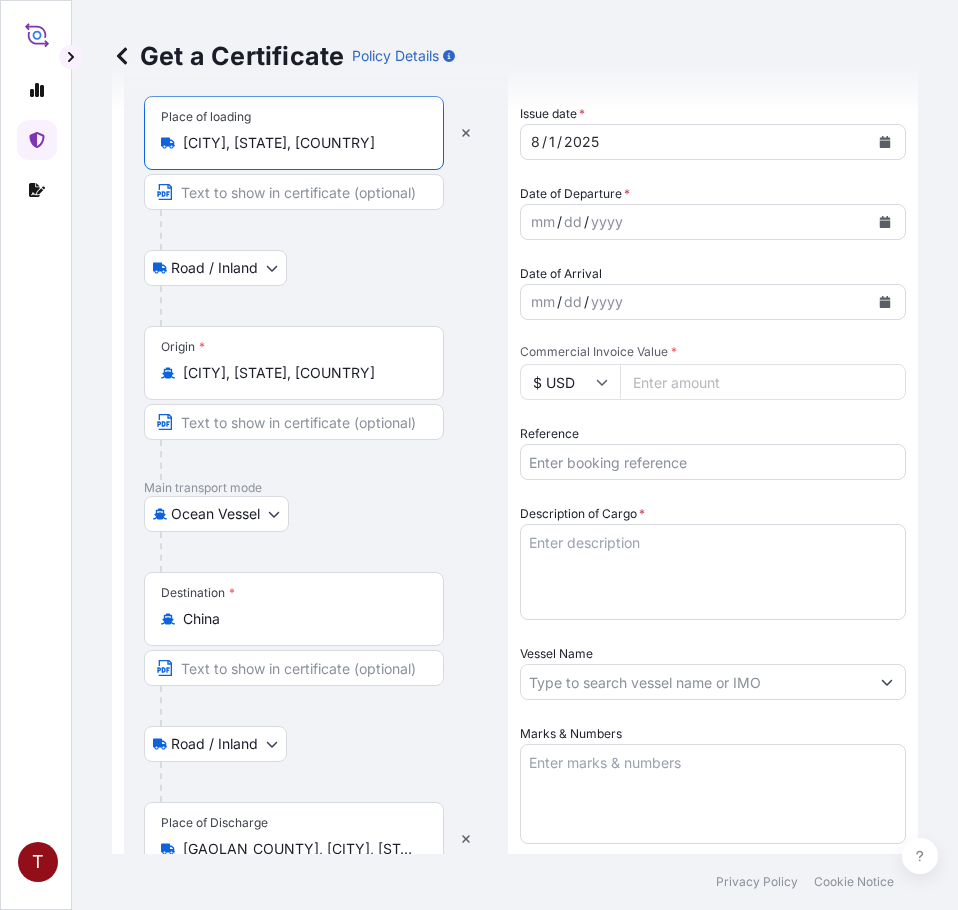scroll, scrollTop: 0, scrollLeft: 0, axis: both 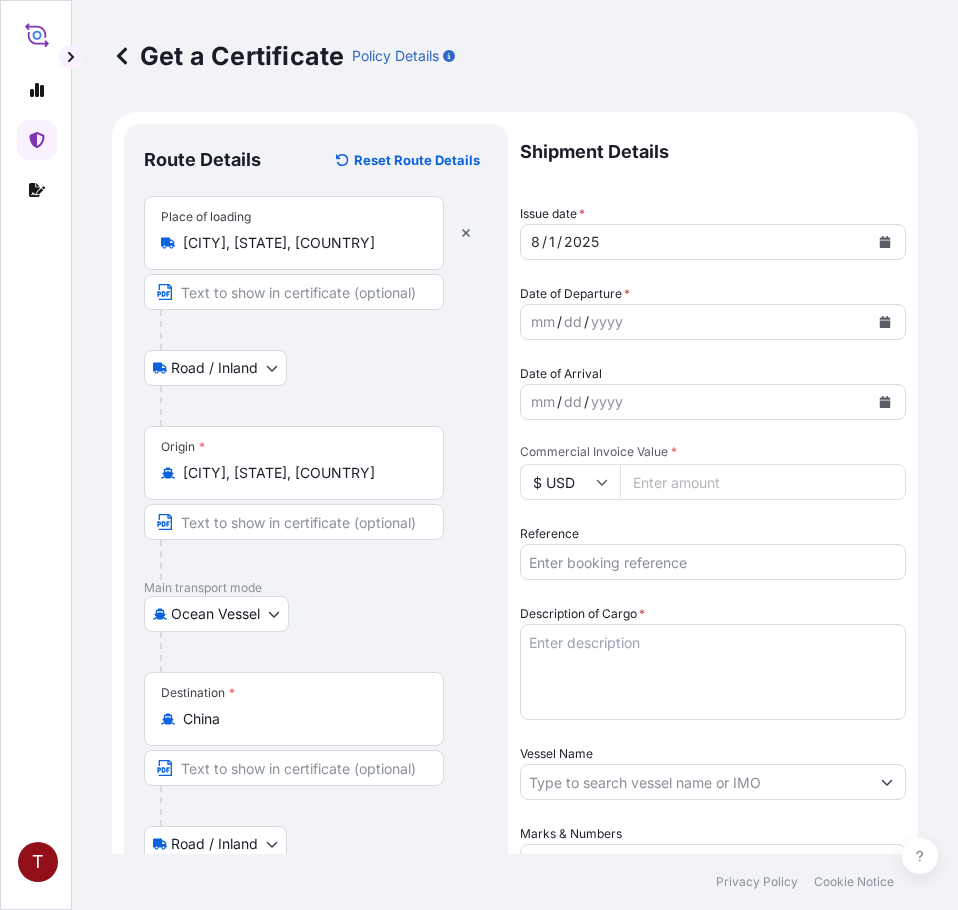 click at bounding box center [885, 322] 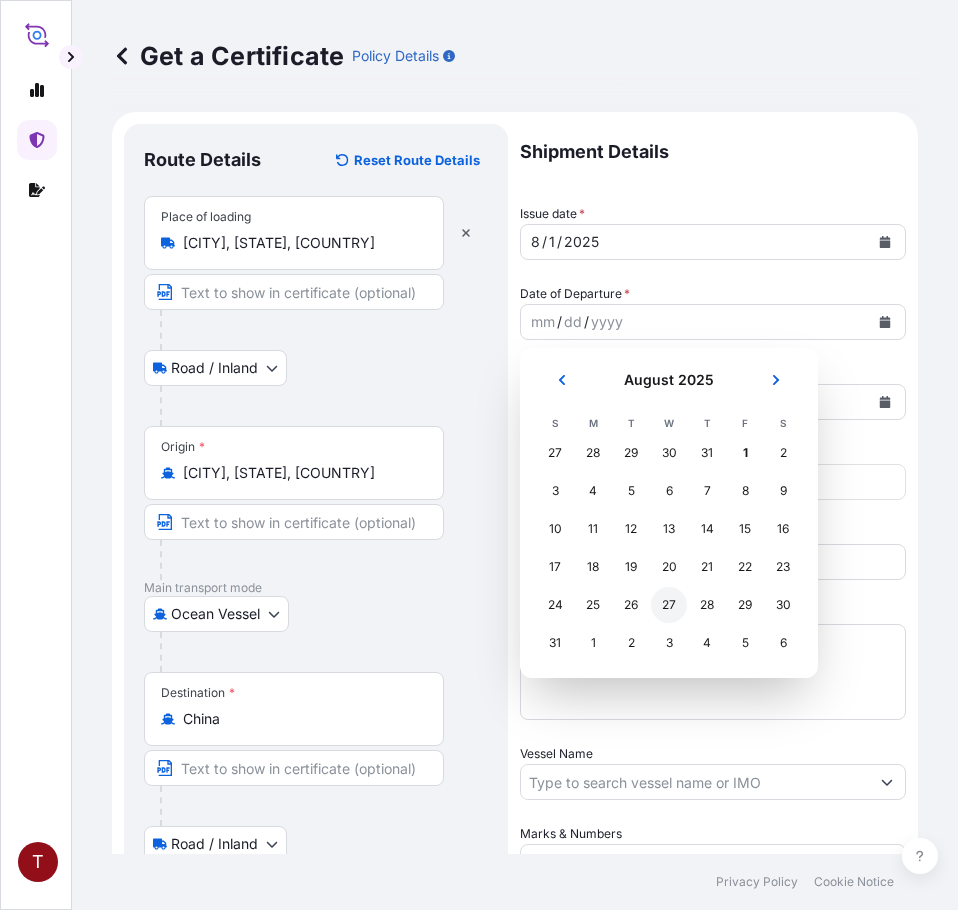 click on "27" at bounding box center [669, 605] 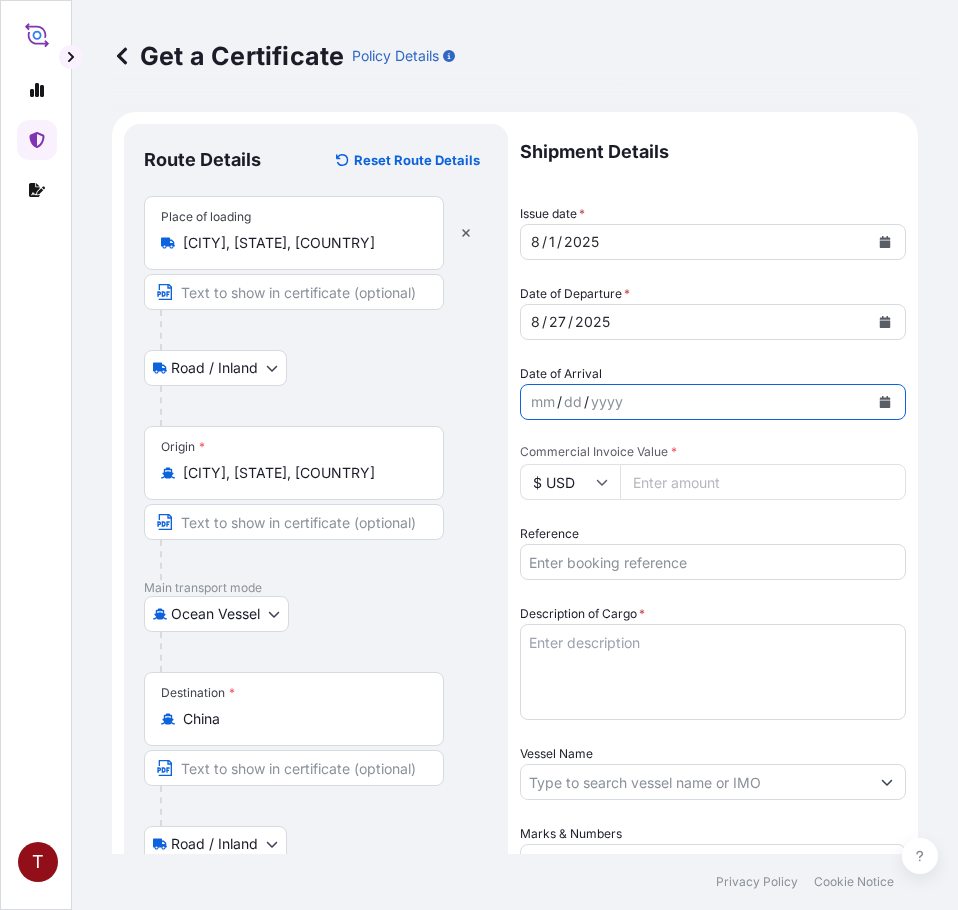 click 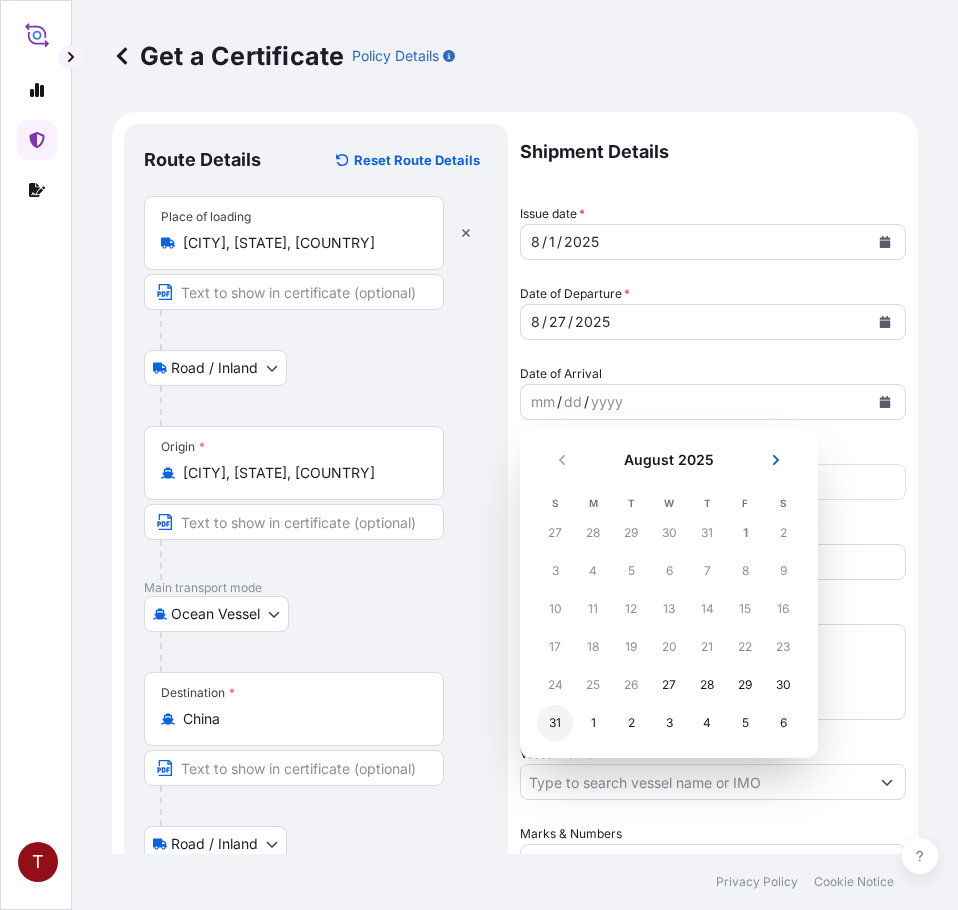 click on "31" at bounding box center (555, 723) 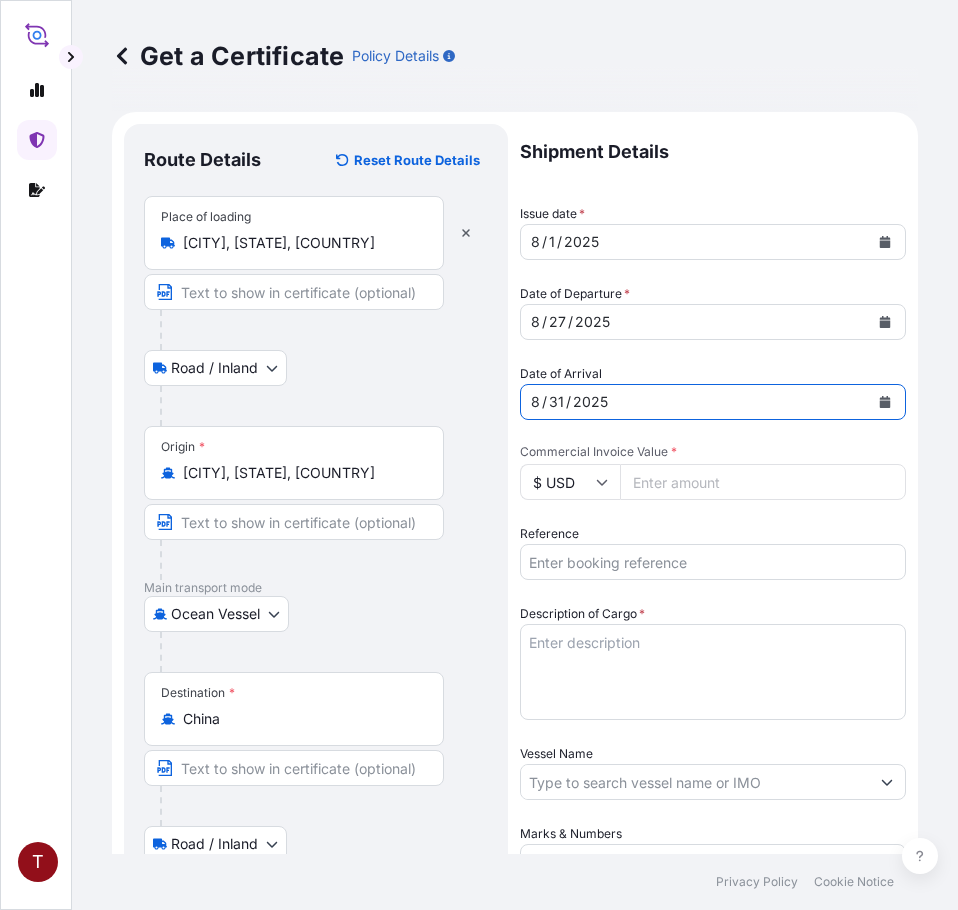 click at bounding box center (885, 322) 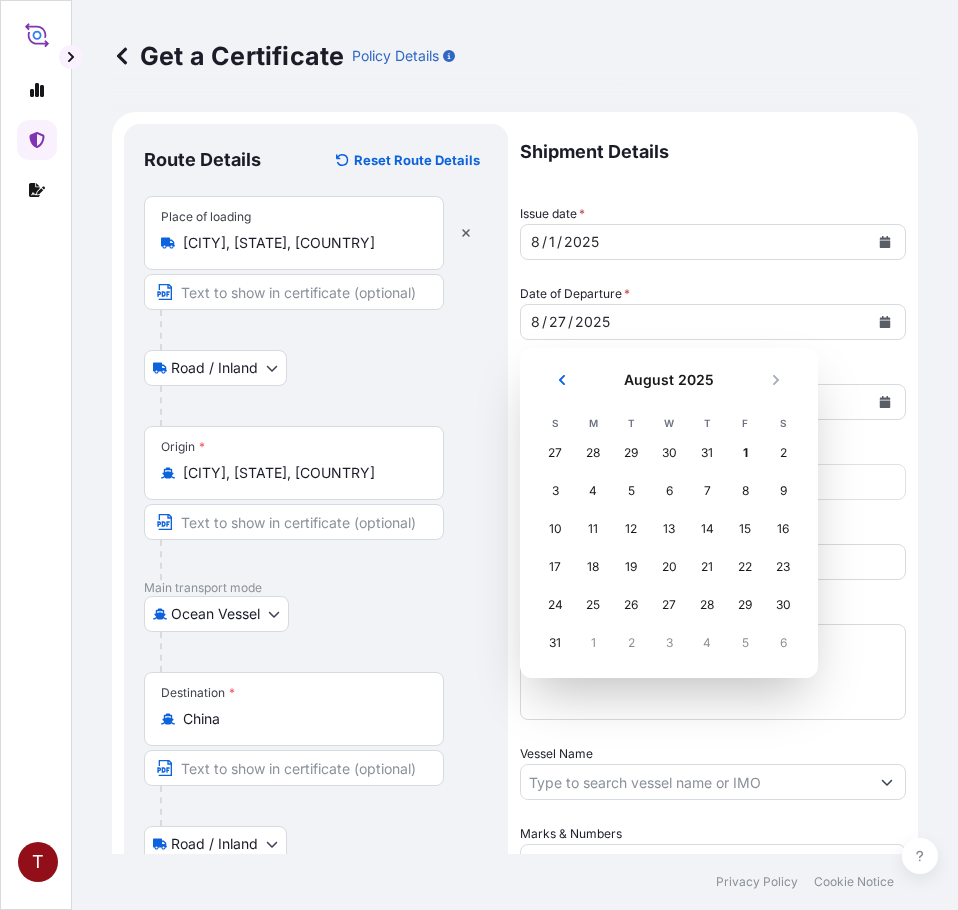 click on "27" at bounding box center [555, 453] 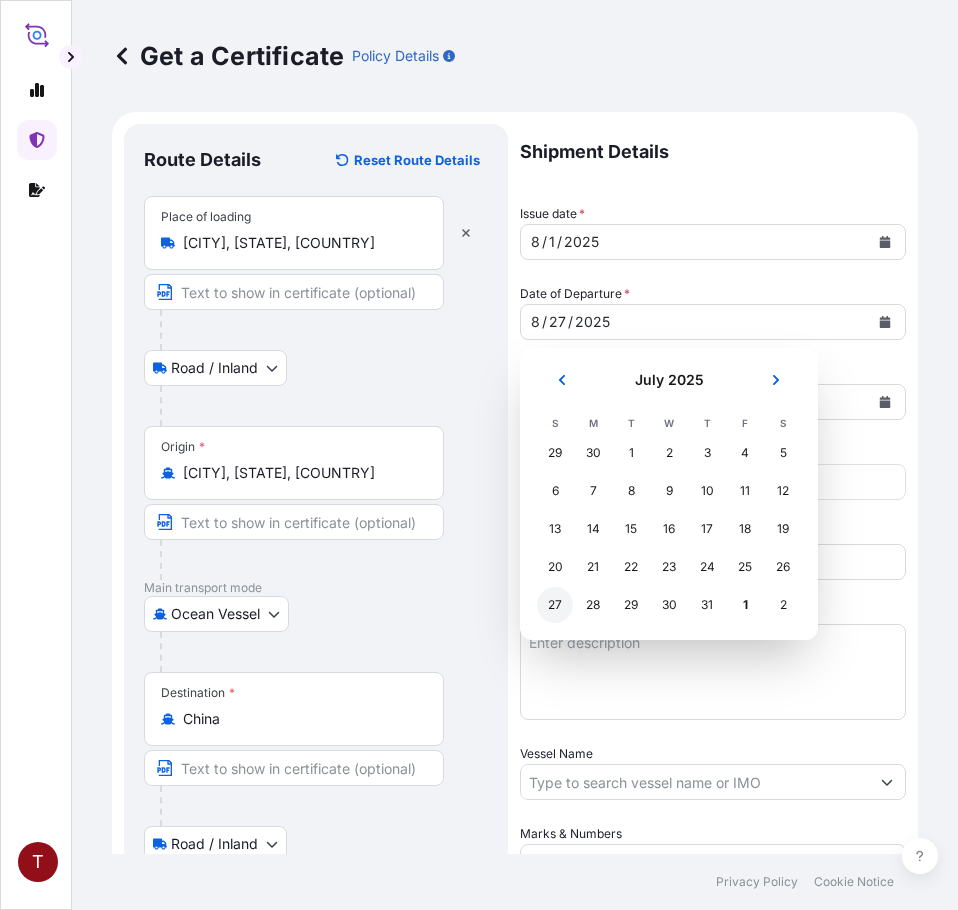 click on "[MONTH] [YEAR] [MONTH] [YEAR] S M T W T F S 29 30 1 2 3 4 5 6 7 8 9 10 11 12 13 14 15 16 17 18 19 20 21 22 23 24 25 26 27 28 29 30 31 1 2" at bounding box center (669, 494) 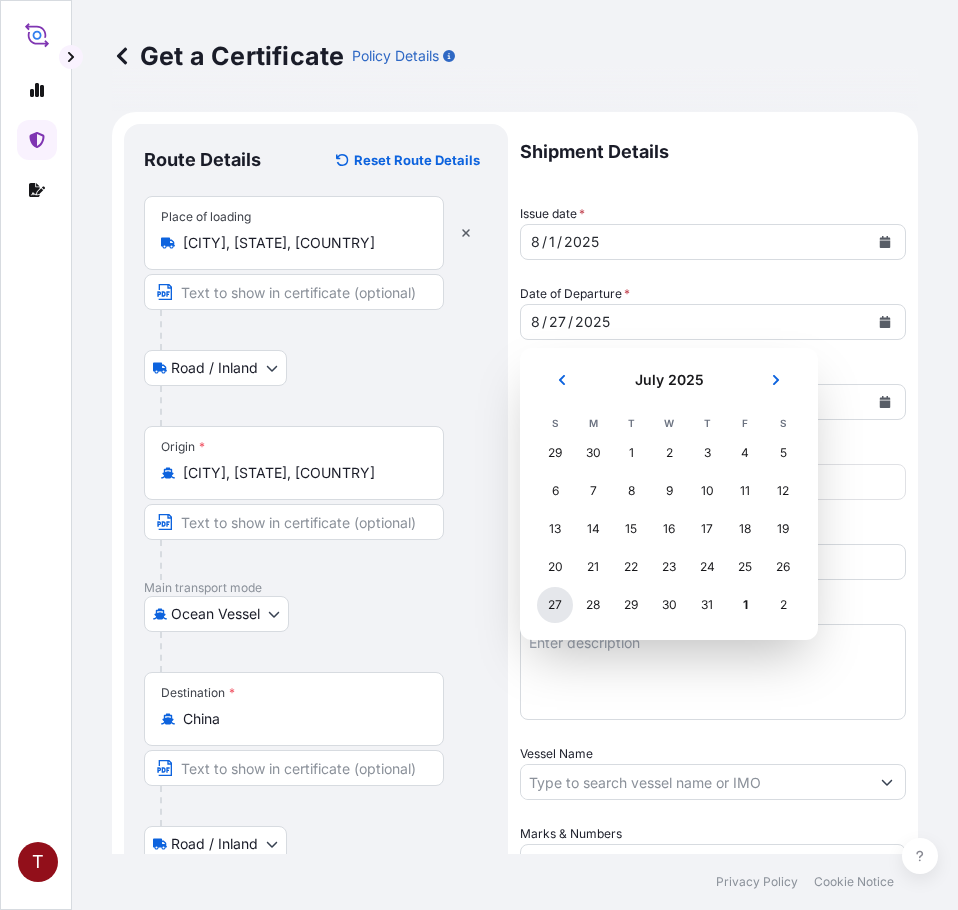 click on "27" at bounding box center [555, 605] 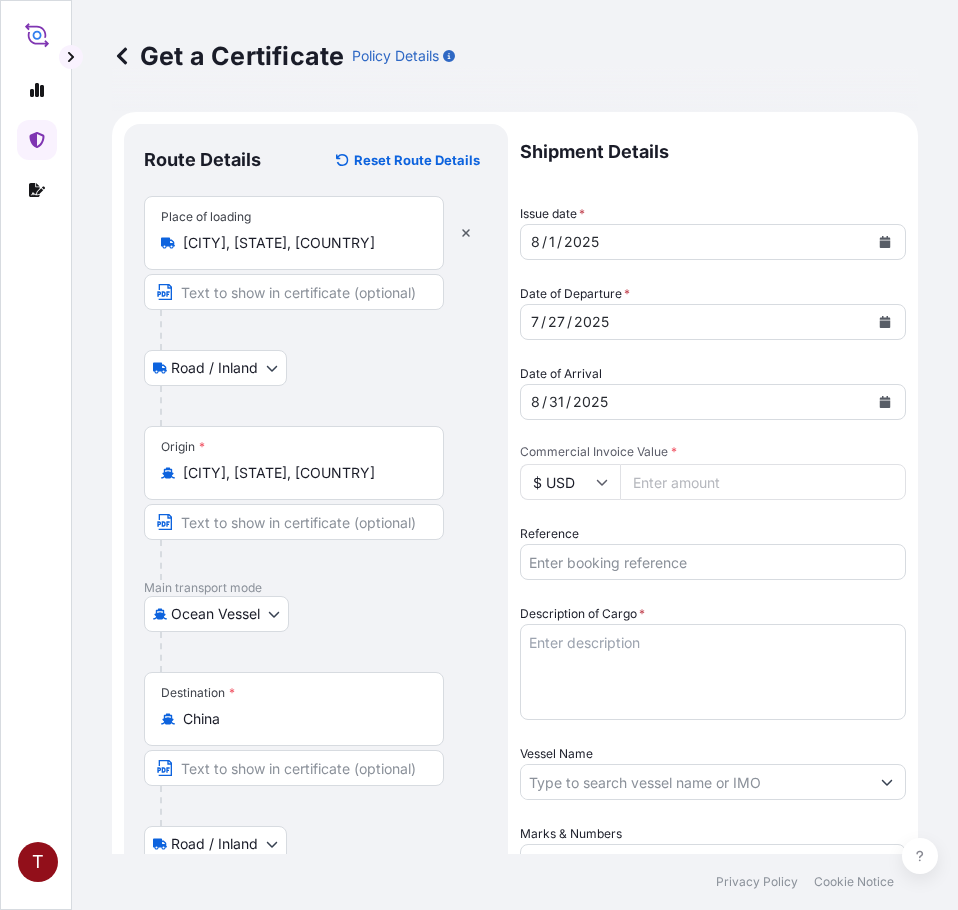 click on "Commercial Invoice Value    *" at bounding box center [763, 482] 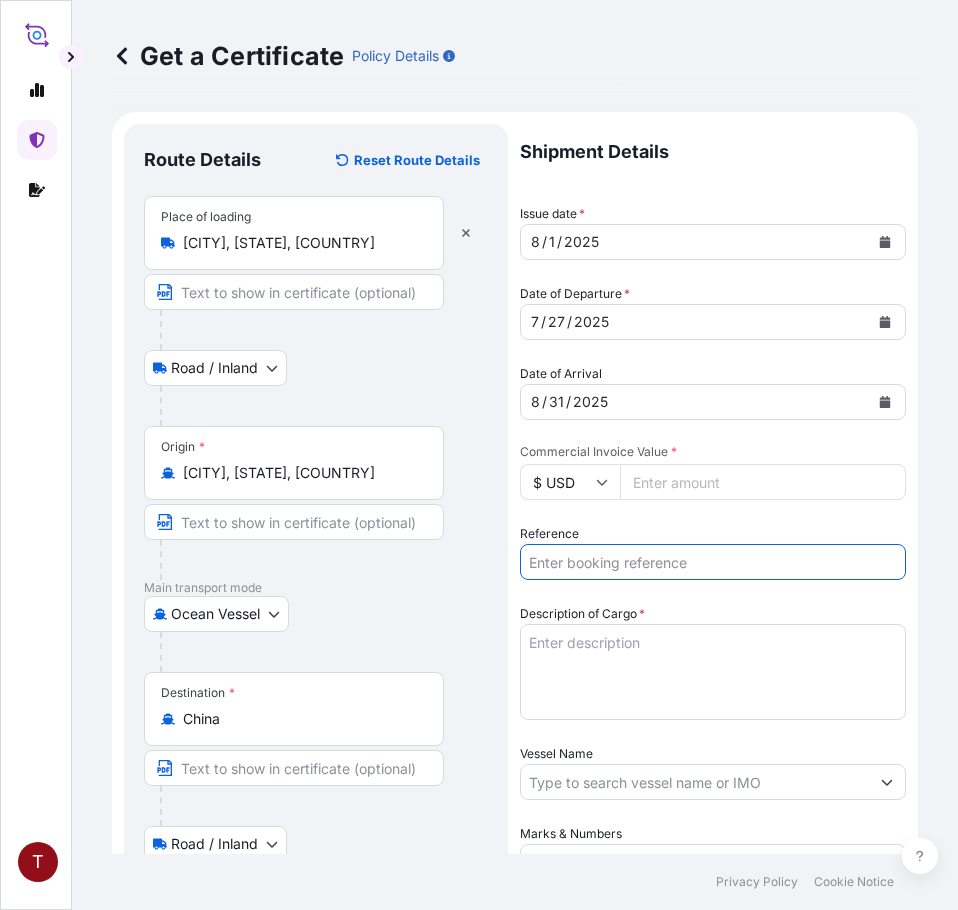 paste on "[NUMBER]" 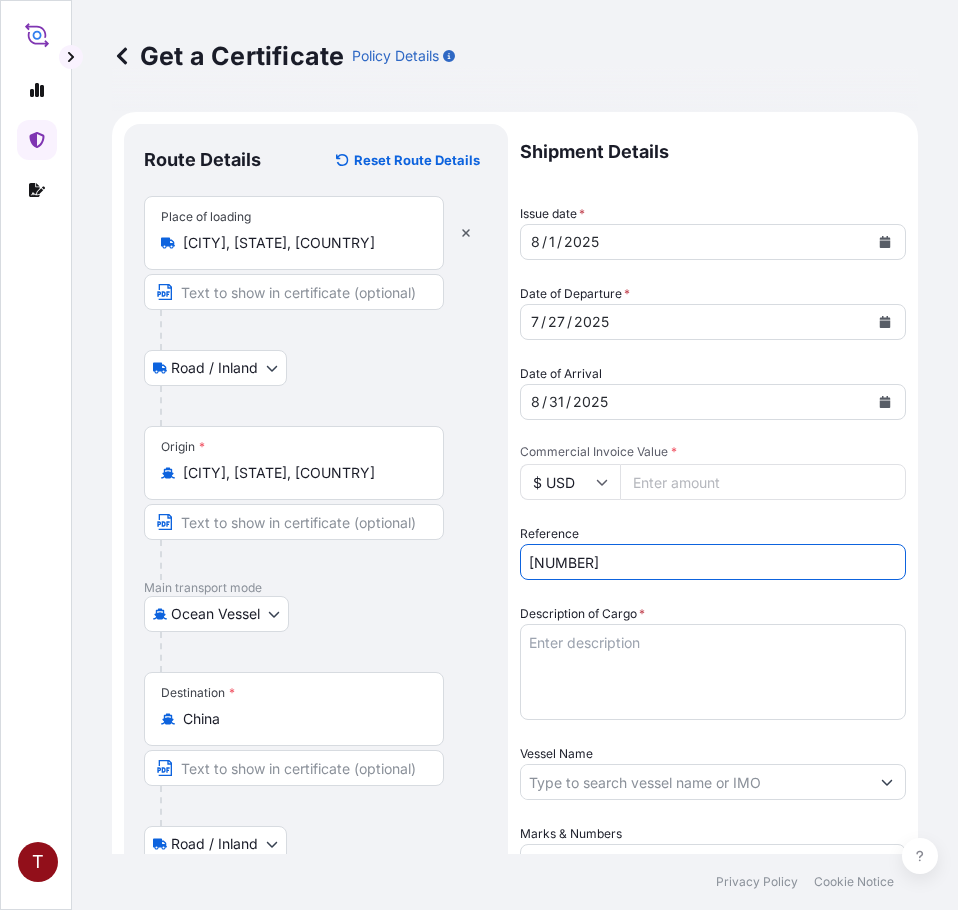type on "[NUMBER]" 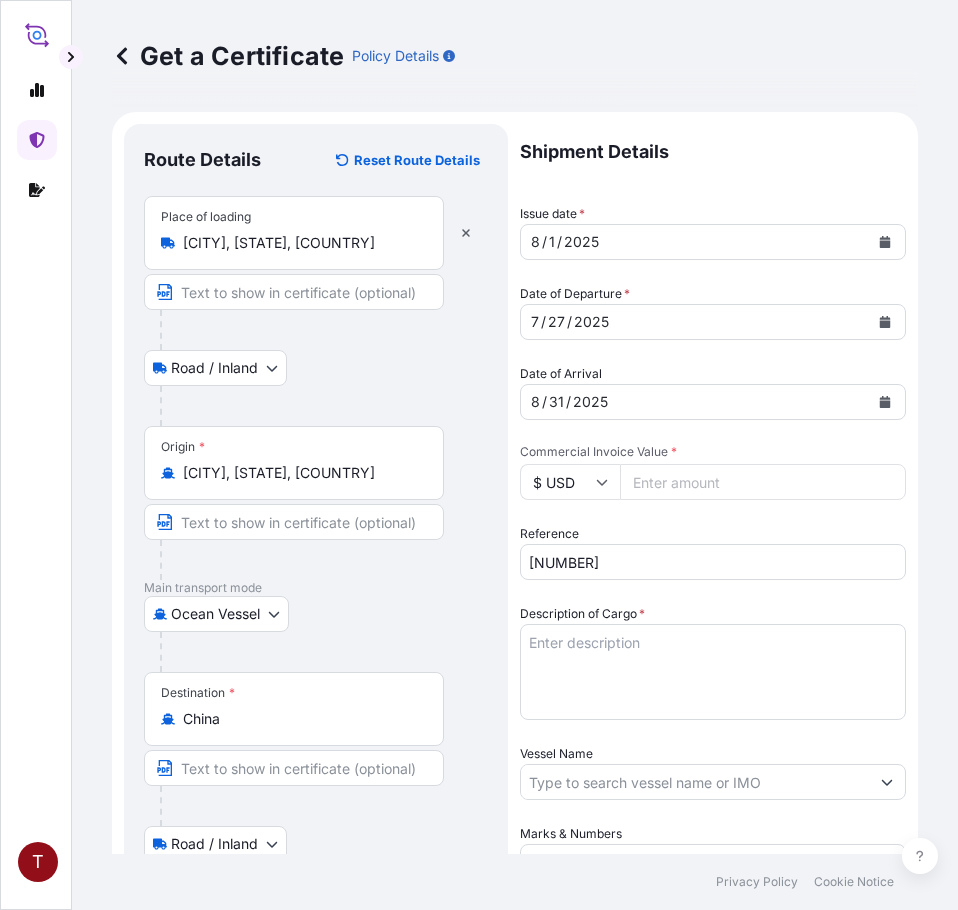 click on "Description of Cargo *" at bounding box center [713, 672] 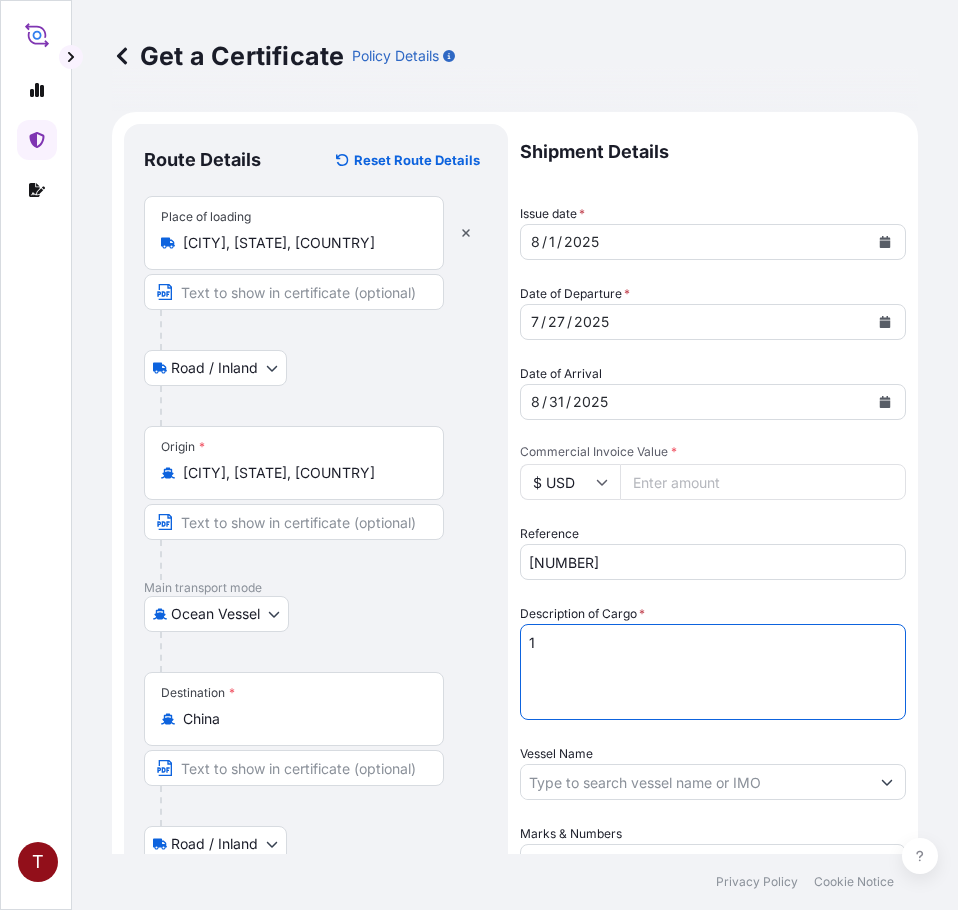 paste on "BULK UNPACKED LOADED INTO
[NUMBER] 20FT ISOTANK - NONDANGEROUS LIQUIDS
ARISTONATE ECA-50" 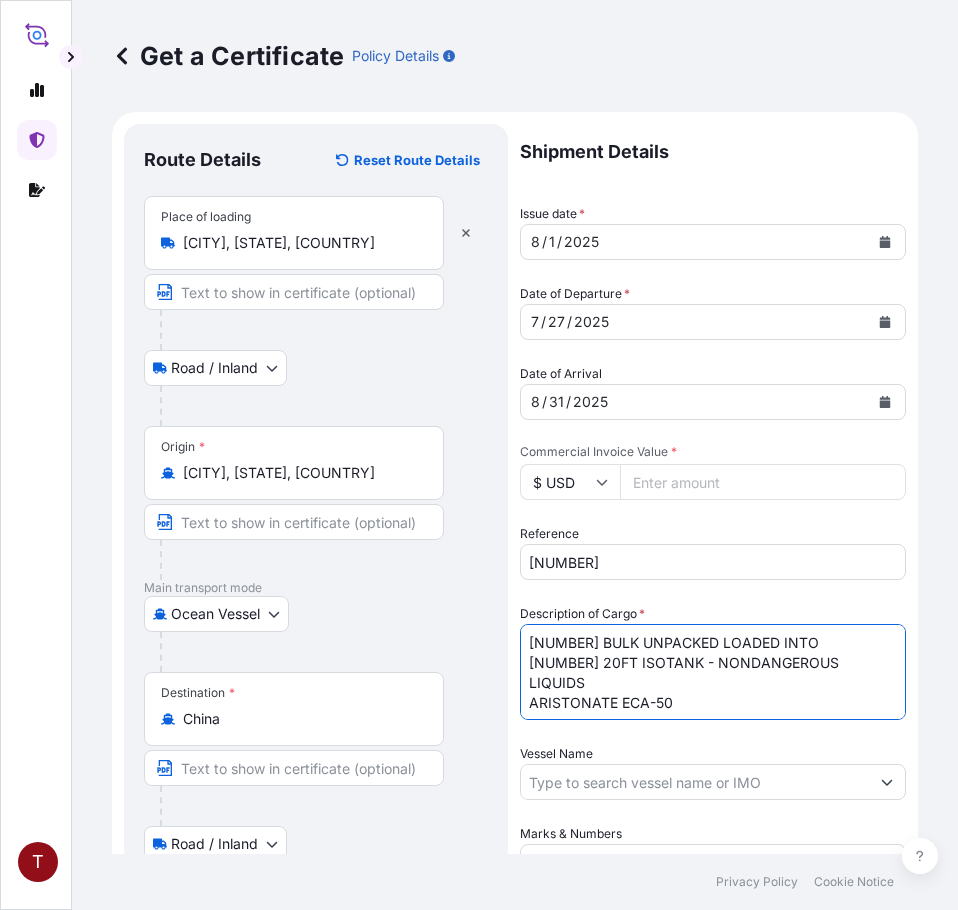 scroll, scrollTop: 400, scrollLeft: 0, axis: vertical 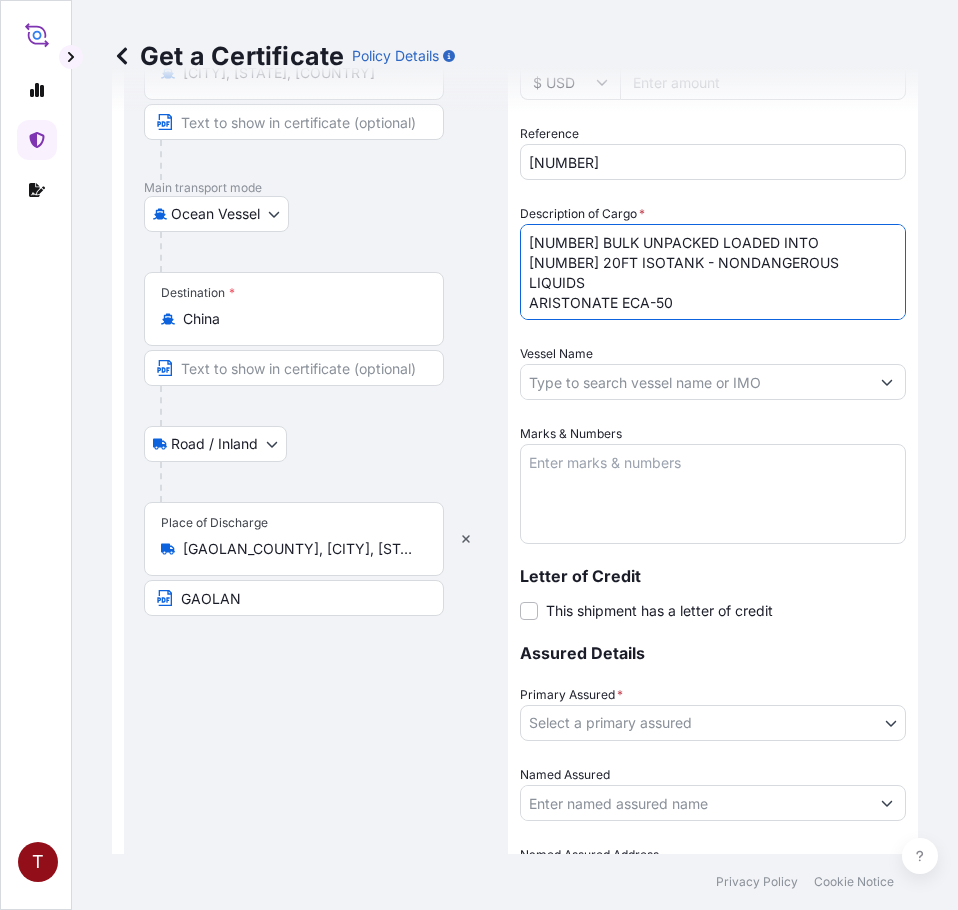 type on "[NUMBER] BULK UNPACKED LOADED INTO
[NUMBER] 20FT ISOTANK - NONDANGEROUS LIQUIDS
ARISTONATE ECA-50" 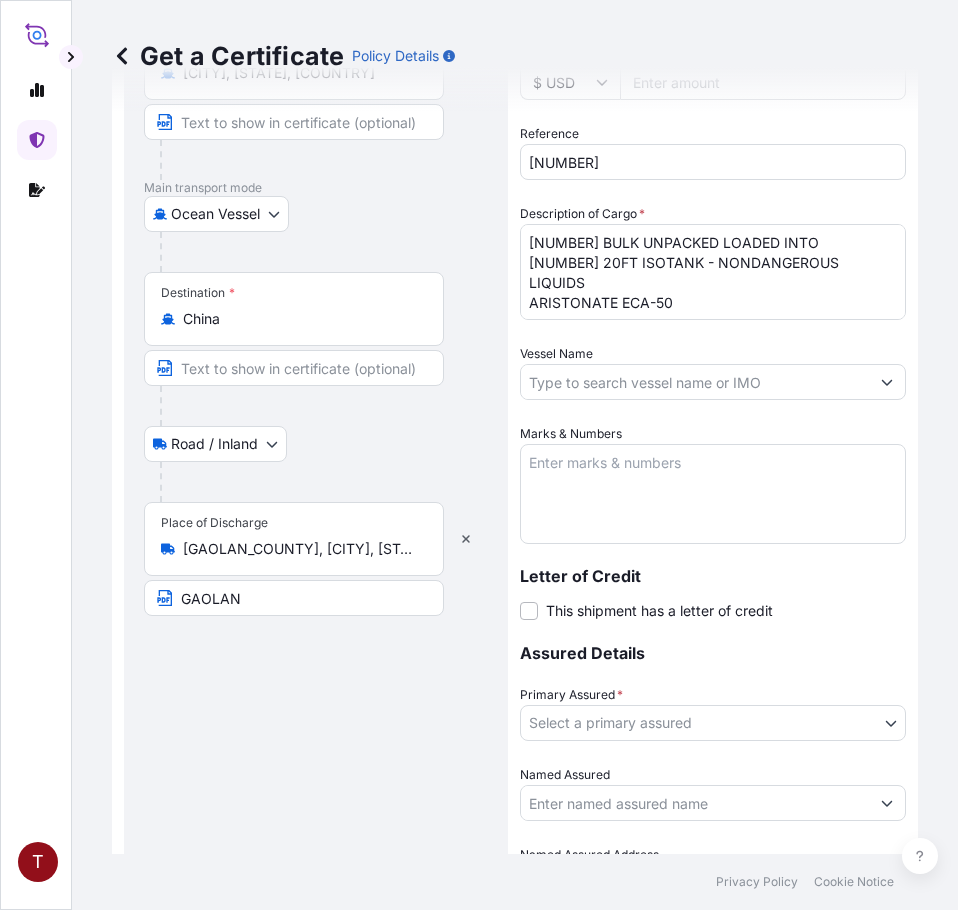 click on "Vessel Name" at bounding box center (695, 382) 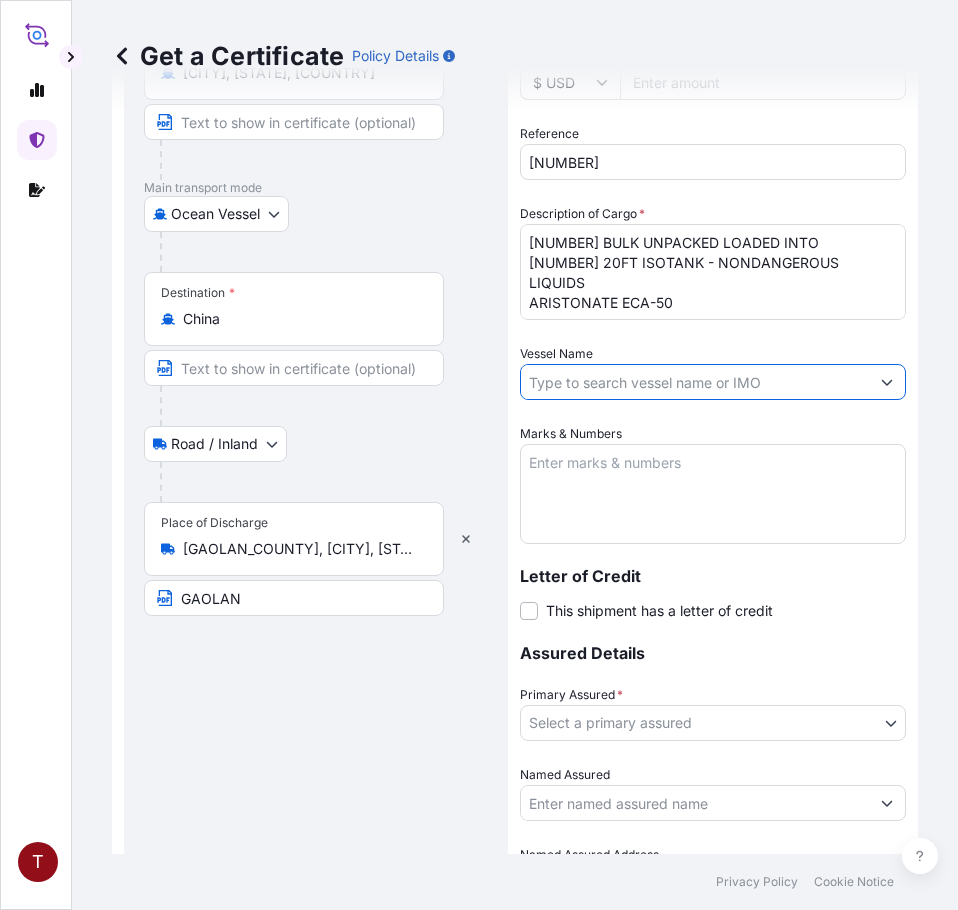 paste on "MAERSK TAIKUNG 530W" 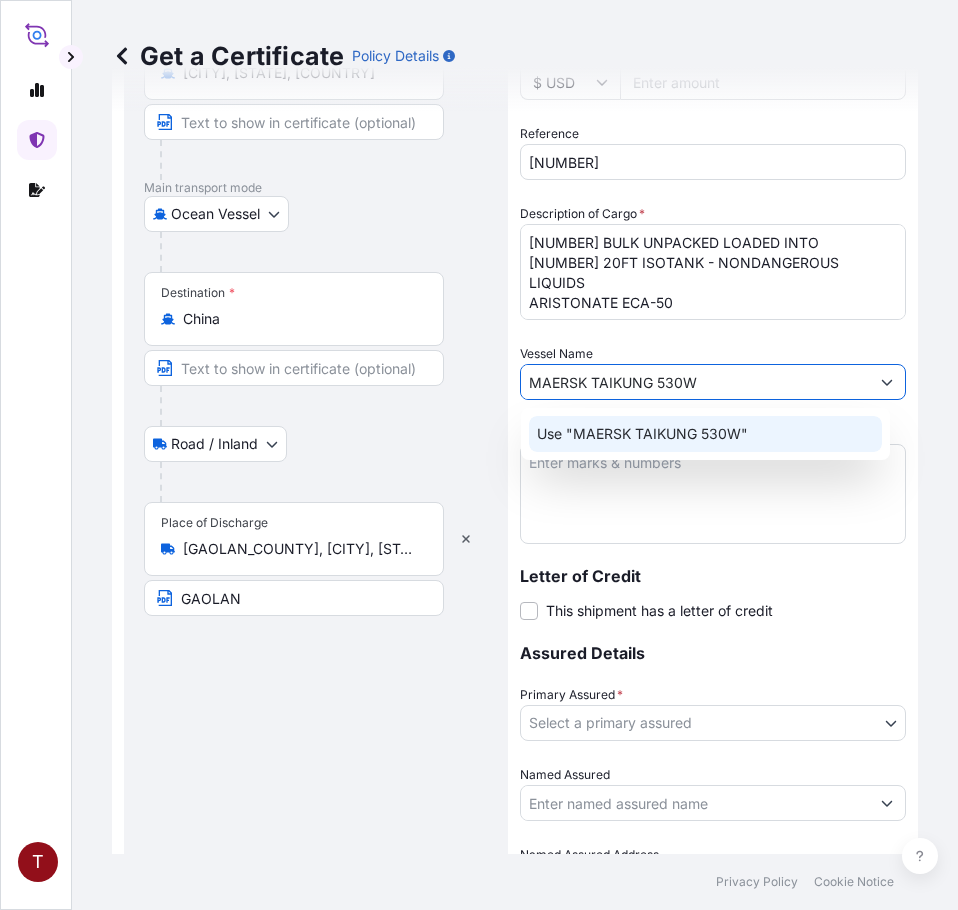 click on "Use "MAERSK TAIKUNG 530W"" 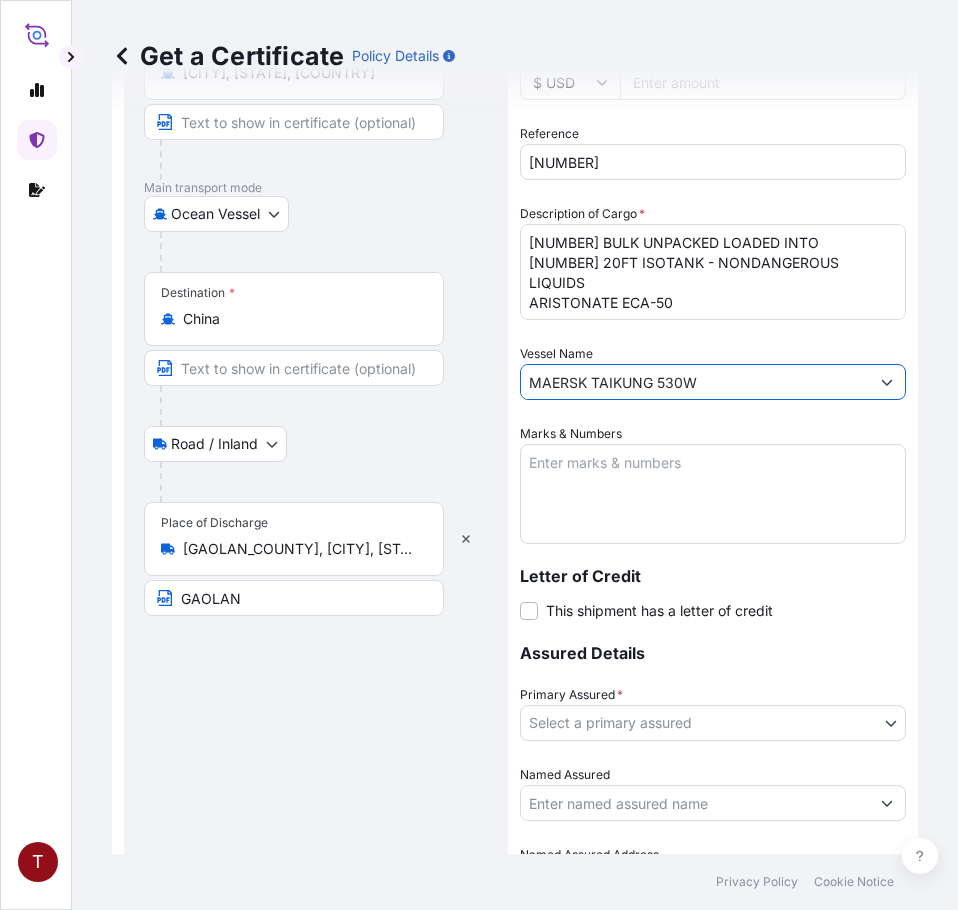 type on "MAERSK TAIKUNG 530W" 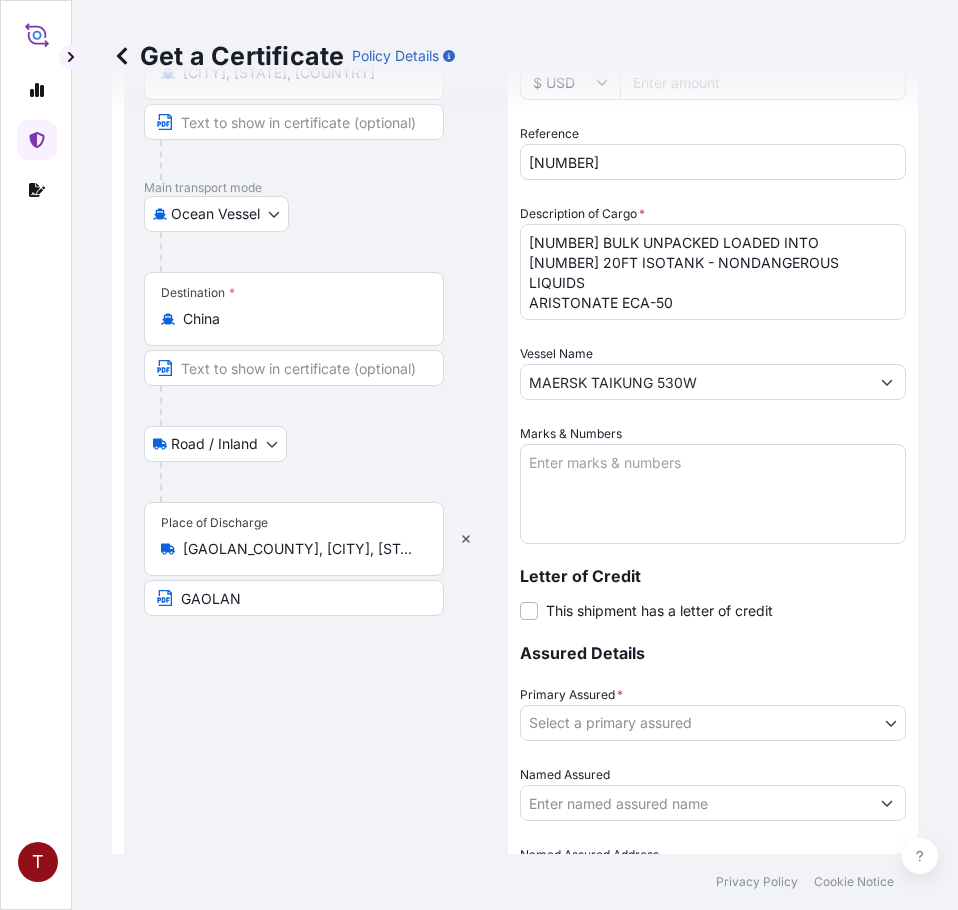 click on "Marks & Numbers" at bounding box center [713, 494] 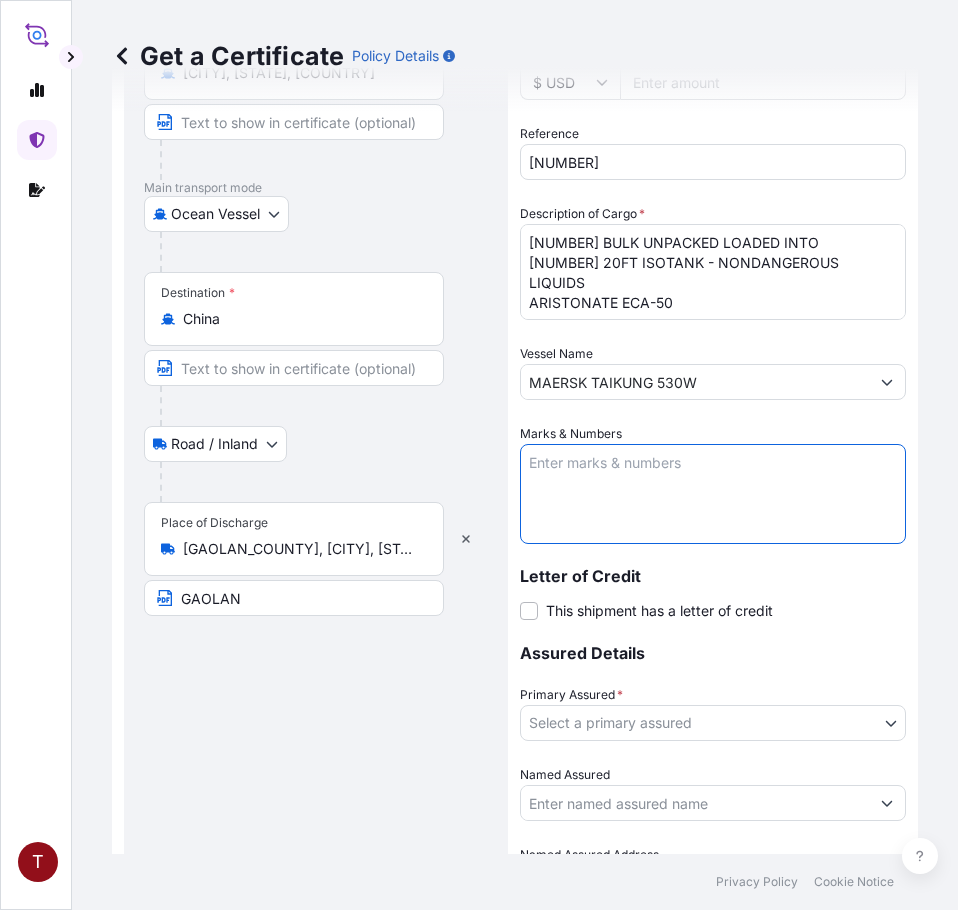paste on "[NUMBER]
[NUMBER]
[NUMBER]" 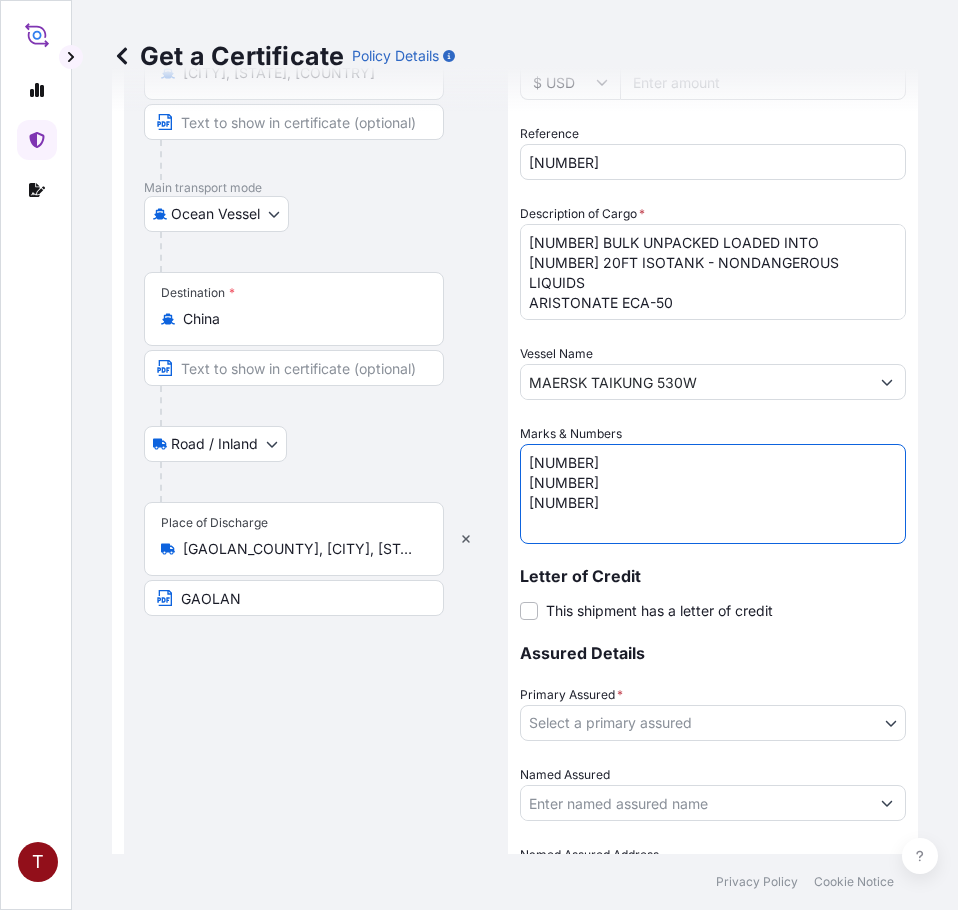 scroll, scrollTop: 8, scrollLeft: 0, axis: vertical 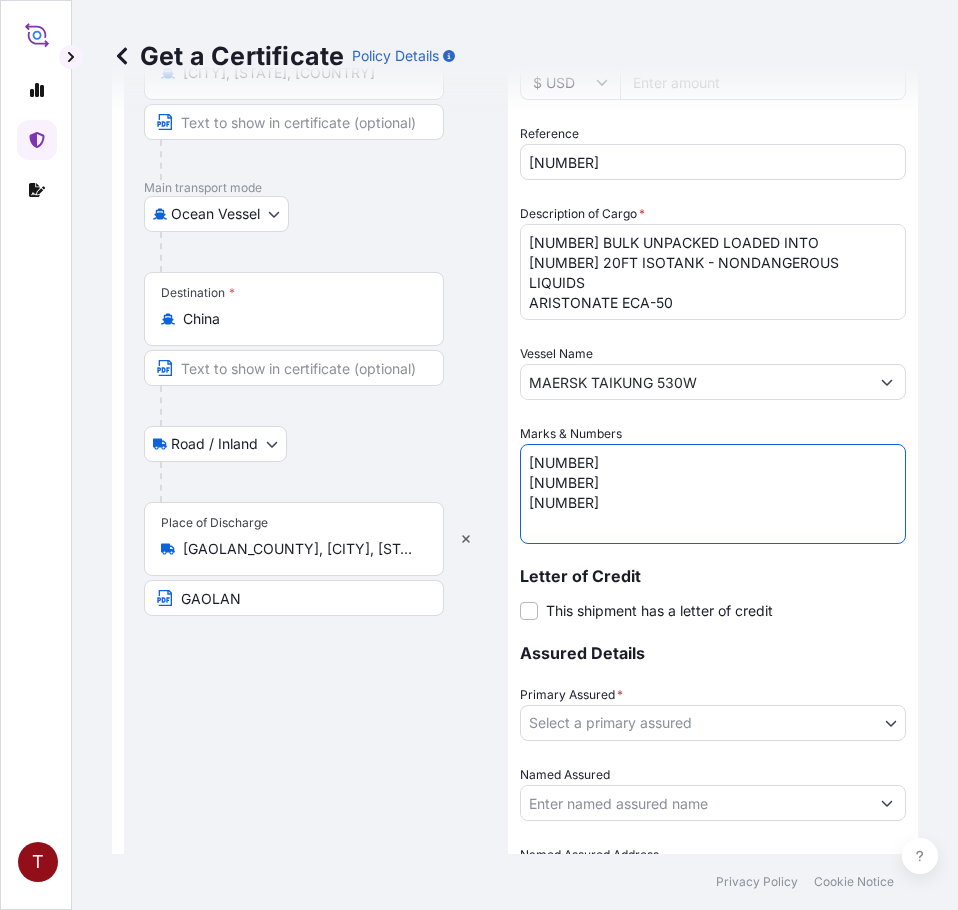 drag, startPoint x: 568, startPoint y: 475, endPoint x: 412, endPoint y: 468, distance: 156.15697 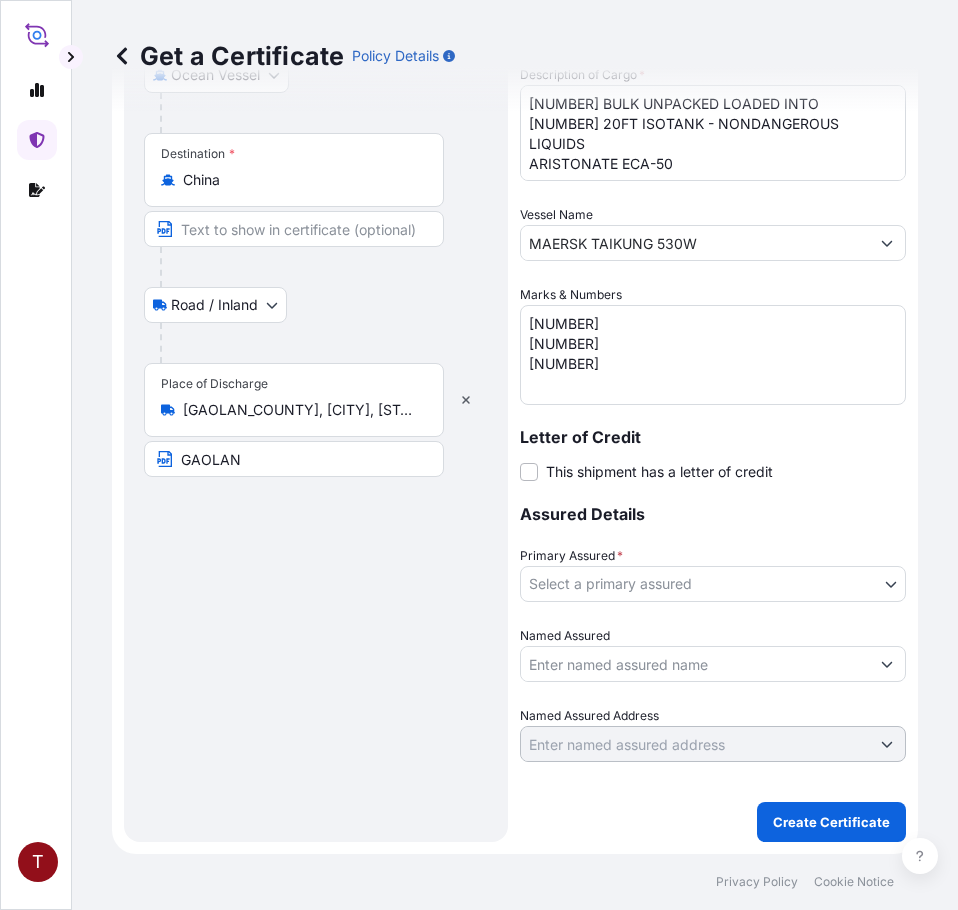 click on "T Get a Certificate Policy Details Route Details Reset Route Details   Cover door to port - Add loading place Place of loading Road / Inland Road / Inland Origin * [CITY], [STATE], [COUNTRY] Main transport mode Ocean Vessel Air Road Ocean Vessel Destination * [COUNTRY] Road / Inland Road / Inland Place of Discharge [COUNTY], [CITY], [STATE], [COUNTRY] [GAOLAN] Shipment Details Issue date * [MONTH] / [DAY] / [YEAR] Date of Departure * [MONTH] / [DAY] / [YEAR] Date of Arrival [MONTH] / [DAY] / [YEAR] Commodity Surfactants or related materials Packing Category Commercial Invoice Value    * $ USD [PRICE] Reference [NUMBER] Description of Cargo * [NUMBER] BULK UNPACKED LOADED INTO
[NUMBER] 20FT ISOTANK - NONDANGEROUS LIQUIDS
ARISTONATE ECA-50 Vessel Name MAERSK TAIKUNG 530W Marks & Numbers [NUMBER]
[NUMBER]
[NUMBER]
[NUMBER] Letter of Credit This shipment has a letter of credit Letter of credit * Letter of credit may not exceed 12000 characters Assured Details Primary Assured * Select a primary assured Pilot Chemical Corporation Named Assured Named Assured Address Create Certificate
[NUMBER]" at bounding box center [479, 455] 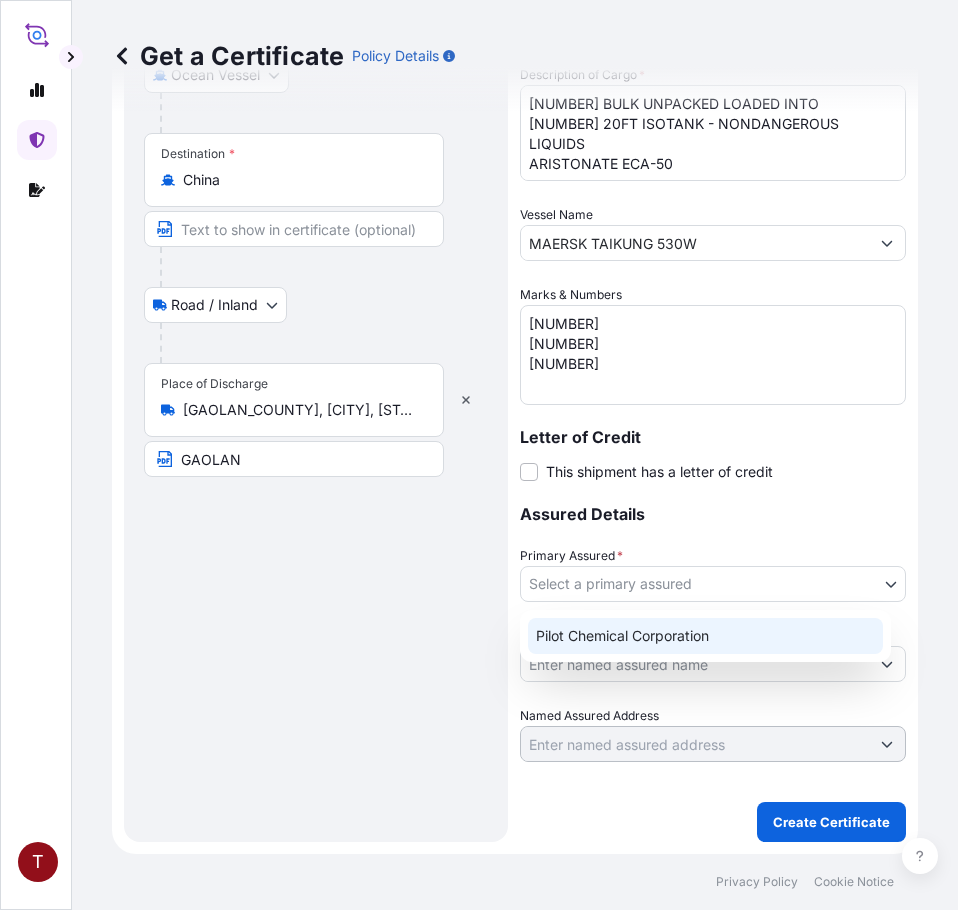 click on "Pilot Chemical Corporation" at bounding box center (705, 636) 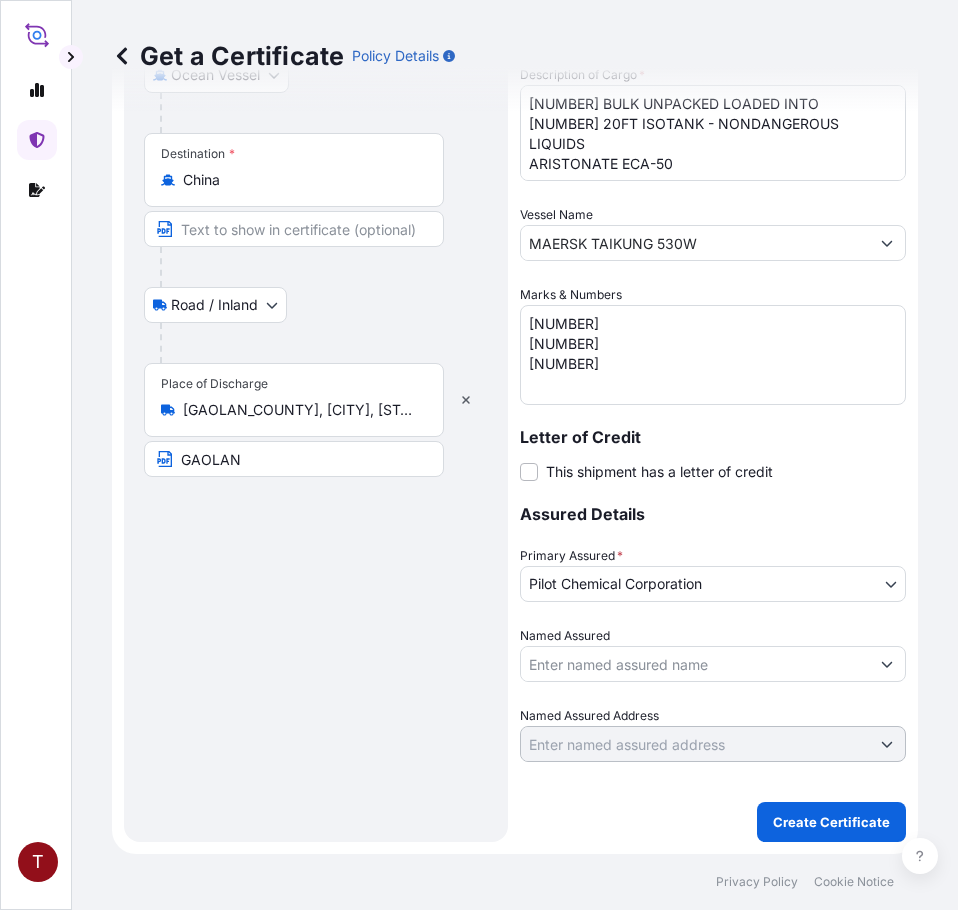 click on "Named Assured" at bounding box center [695, 664] 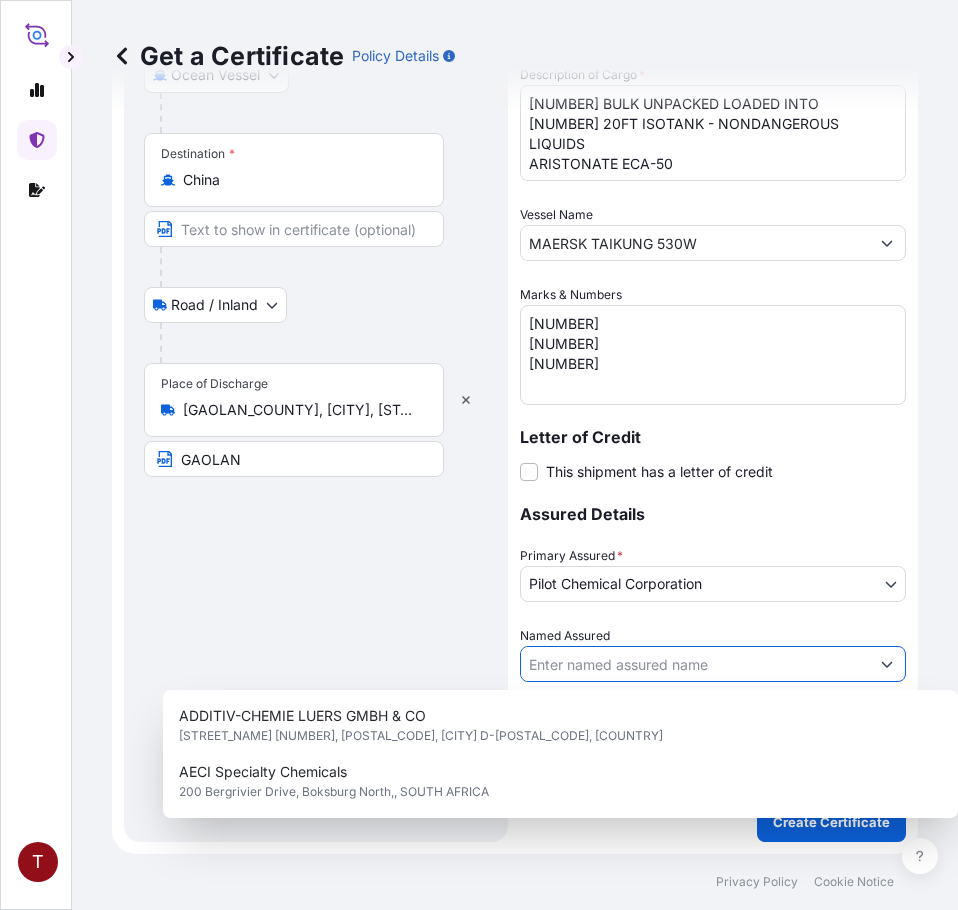 paste on "[COMPANY_NAME] [COMPANY_NAME] NO. [NUMBER], [STREET_NAME] [ECONOMIC_ZONE] [USCI]: [NUMBER] [CITY], [STATE] C, [NUMBER] [NUMBER]" 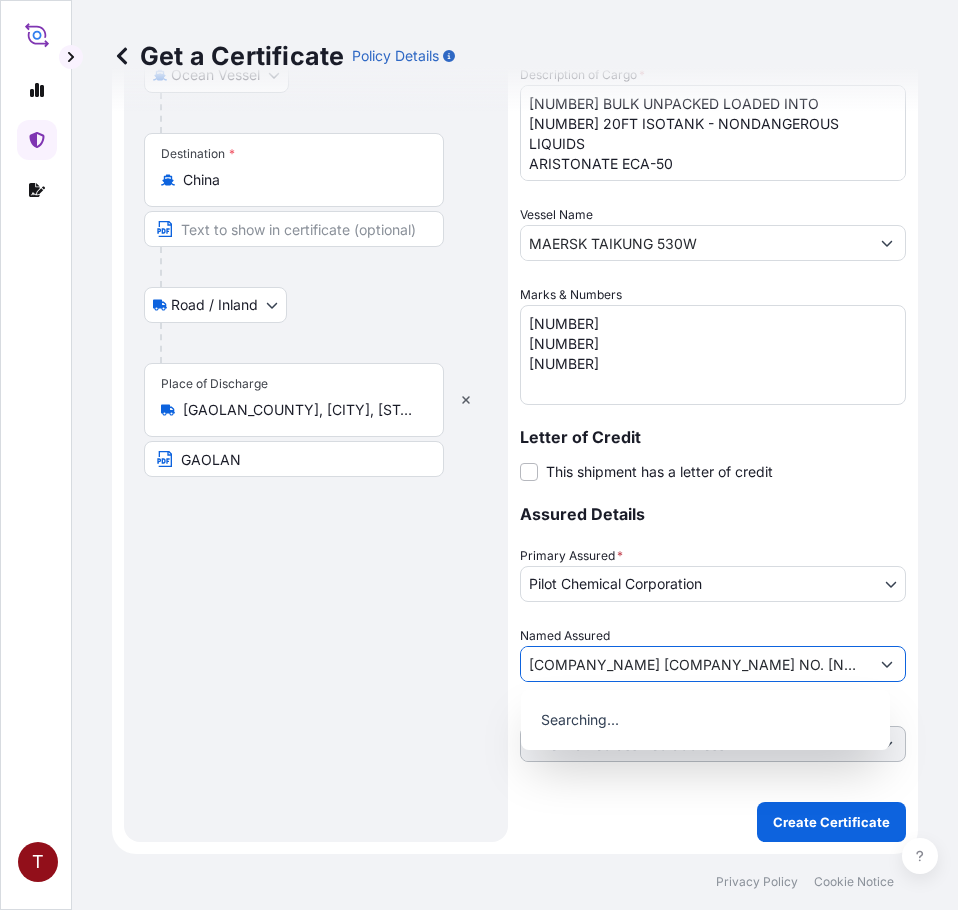 scroll, scrollTop: 0, scrollLeft: 862, axis: horizontal 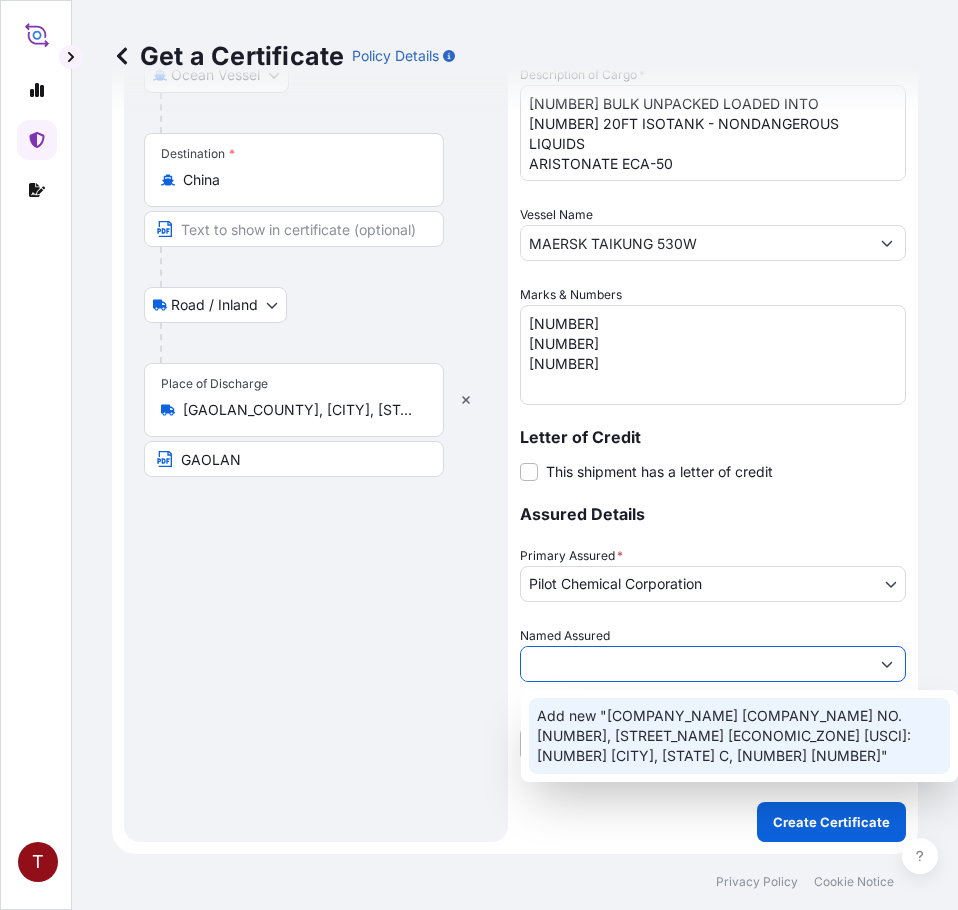 click on "Add new "[COMPANY_NAME] [COMPANY_NAME] NO. [NUMBER], [STREET_NAME] [ECONOMIC_ZONE] [USCI]: [NUMBER] [CITY], [STATE] C, [NUMBER] [NUMBER]"" at bounding box center [739, 736] 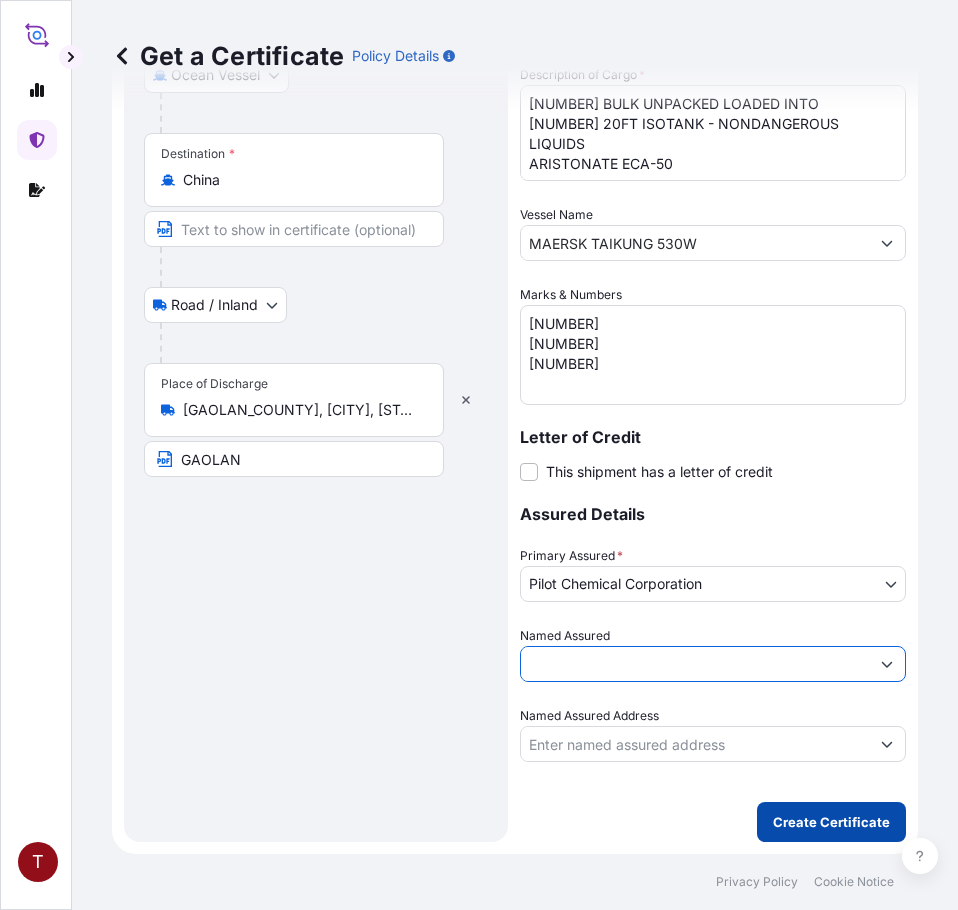 type on "[COMPANY_NAME] [COMPANY_NAME] NO. [NUMBER], [STREET_NAME] [ECONOMIC_ZONE] [USCI]: [NUMBER] [CITY], [STATE] C, [NUMBER] [NUMBER]" 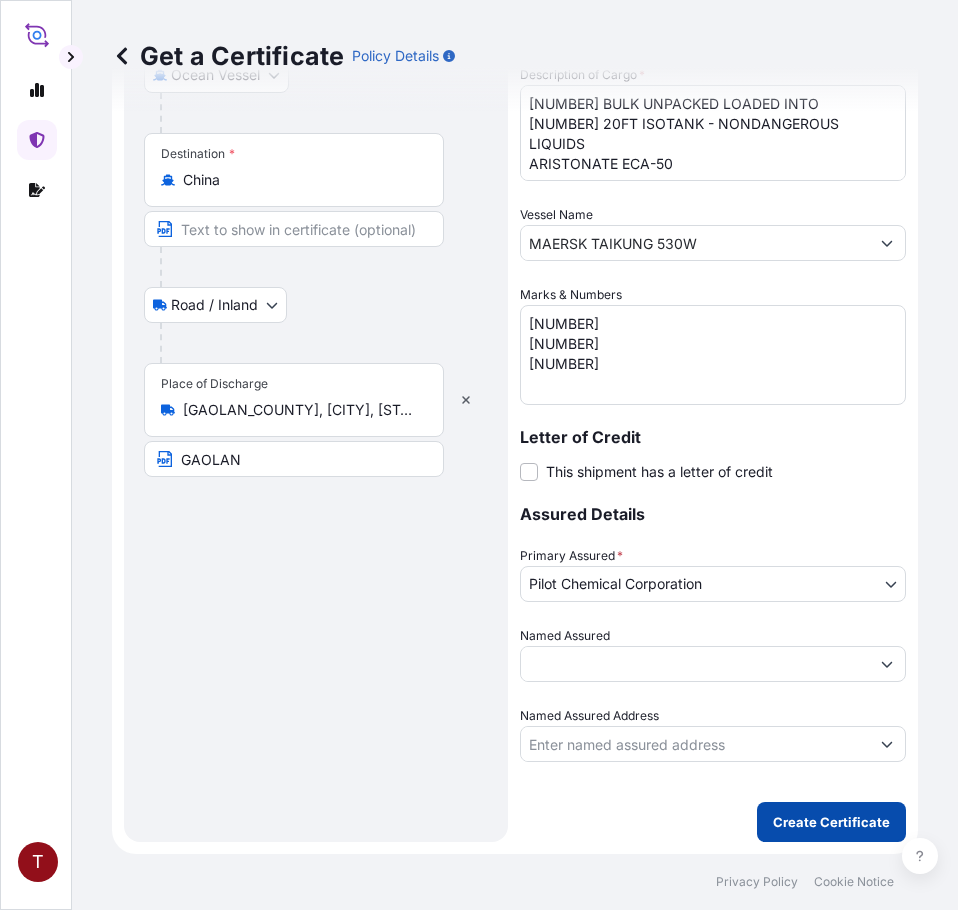 click on "Create Certificate" at bounding box center [831, 822] 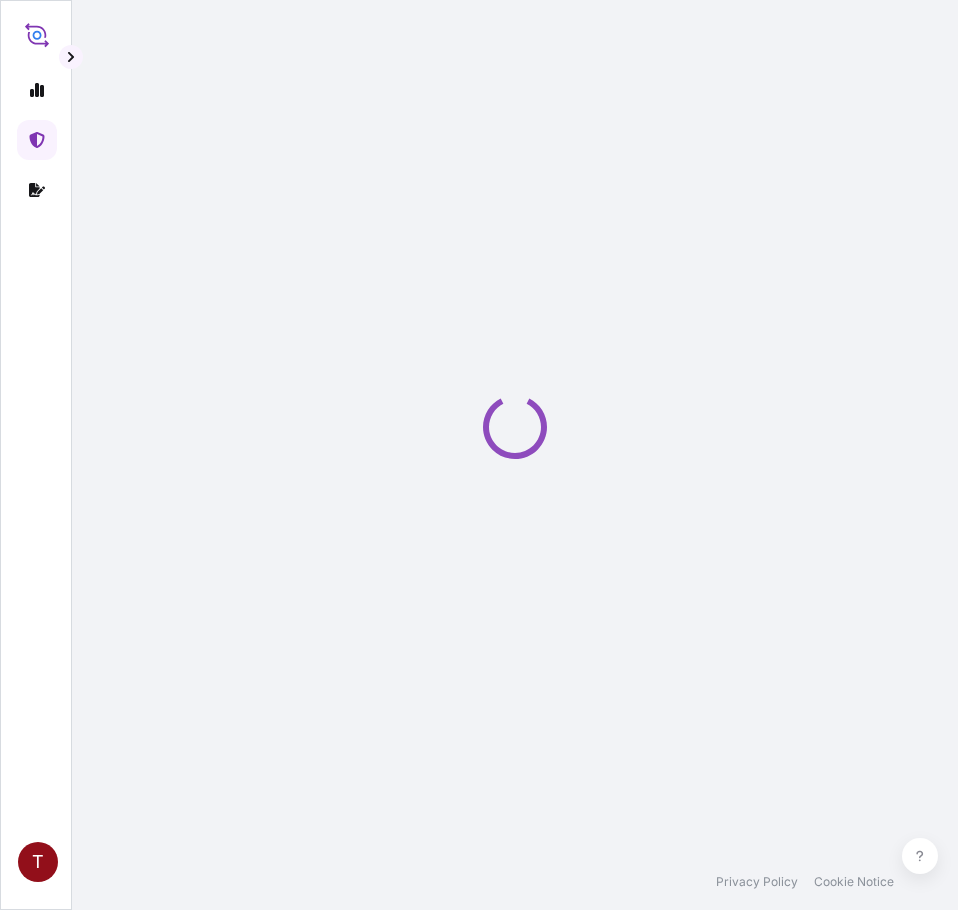scroll, scrollTop: 0, scrollLeft: 0, axis: both 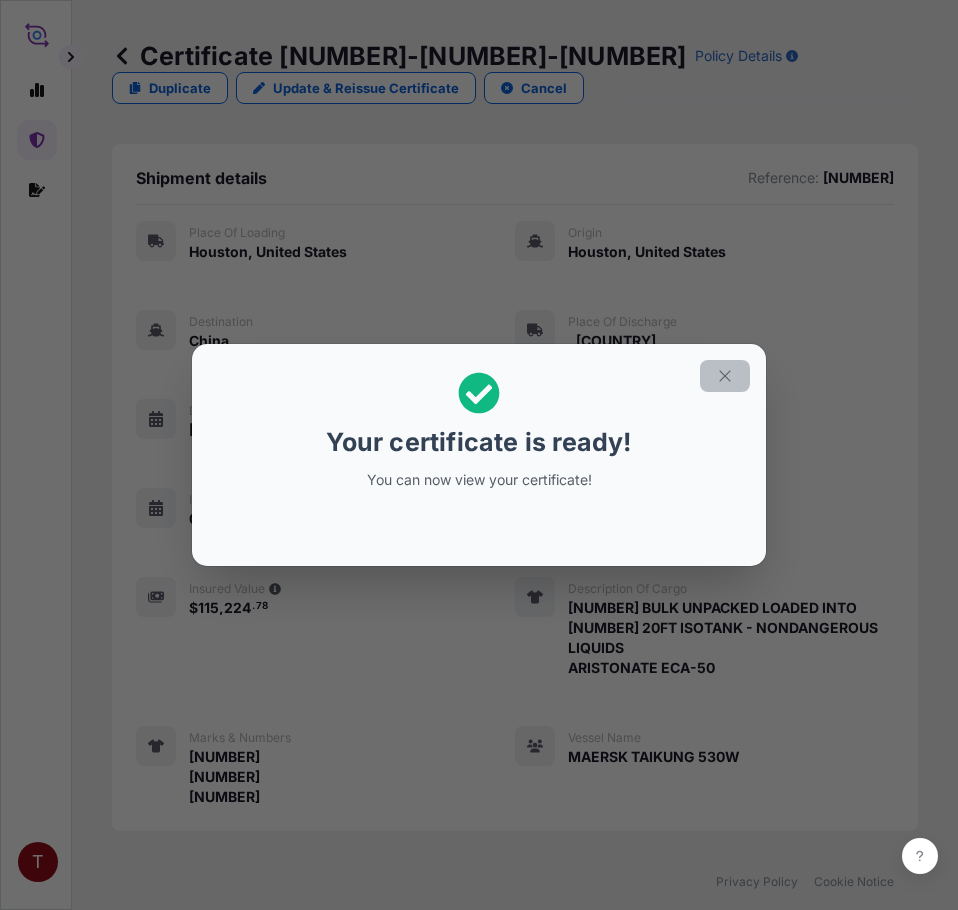 click 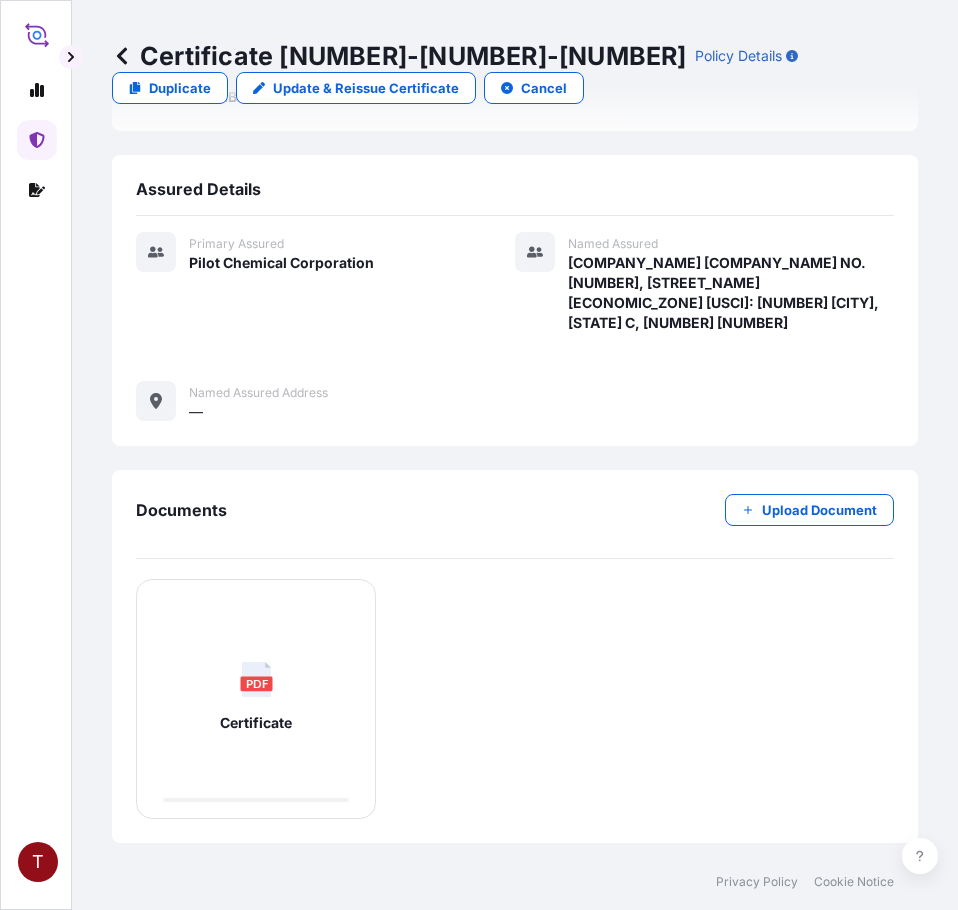 scroll, scrollTop: 814, scrollLeft: 0, axis: vertical 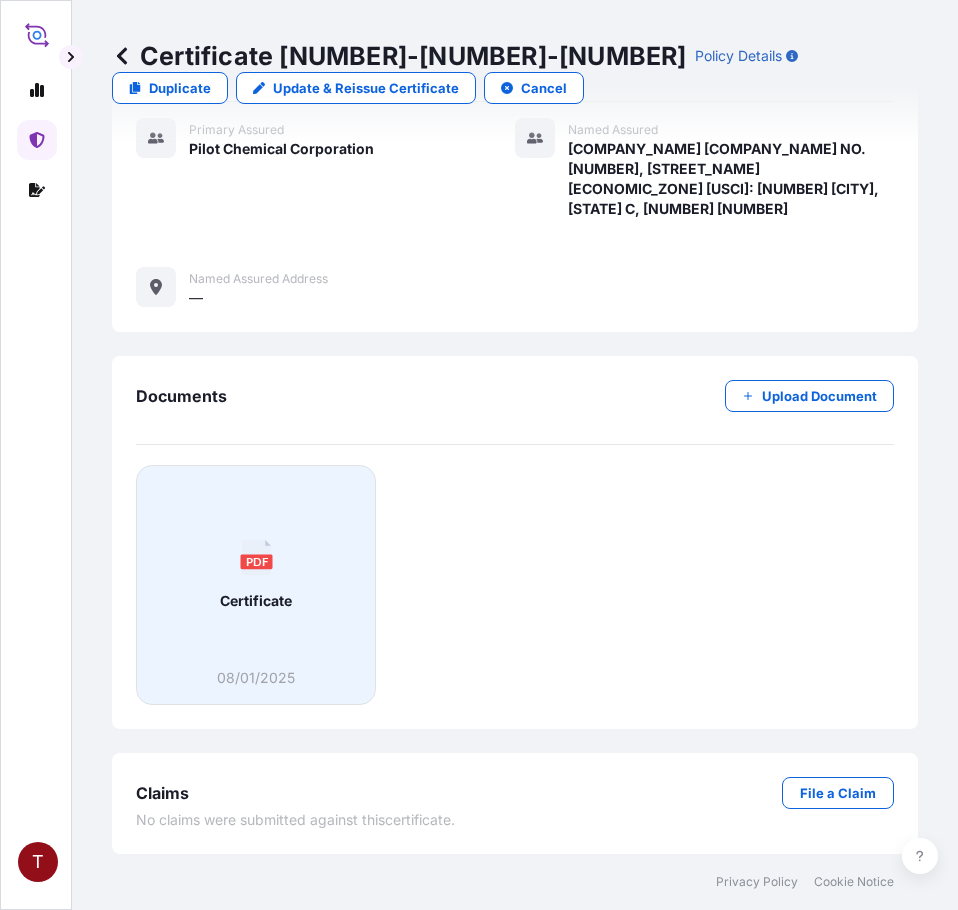 click on "PDF" 